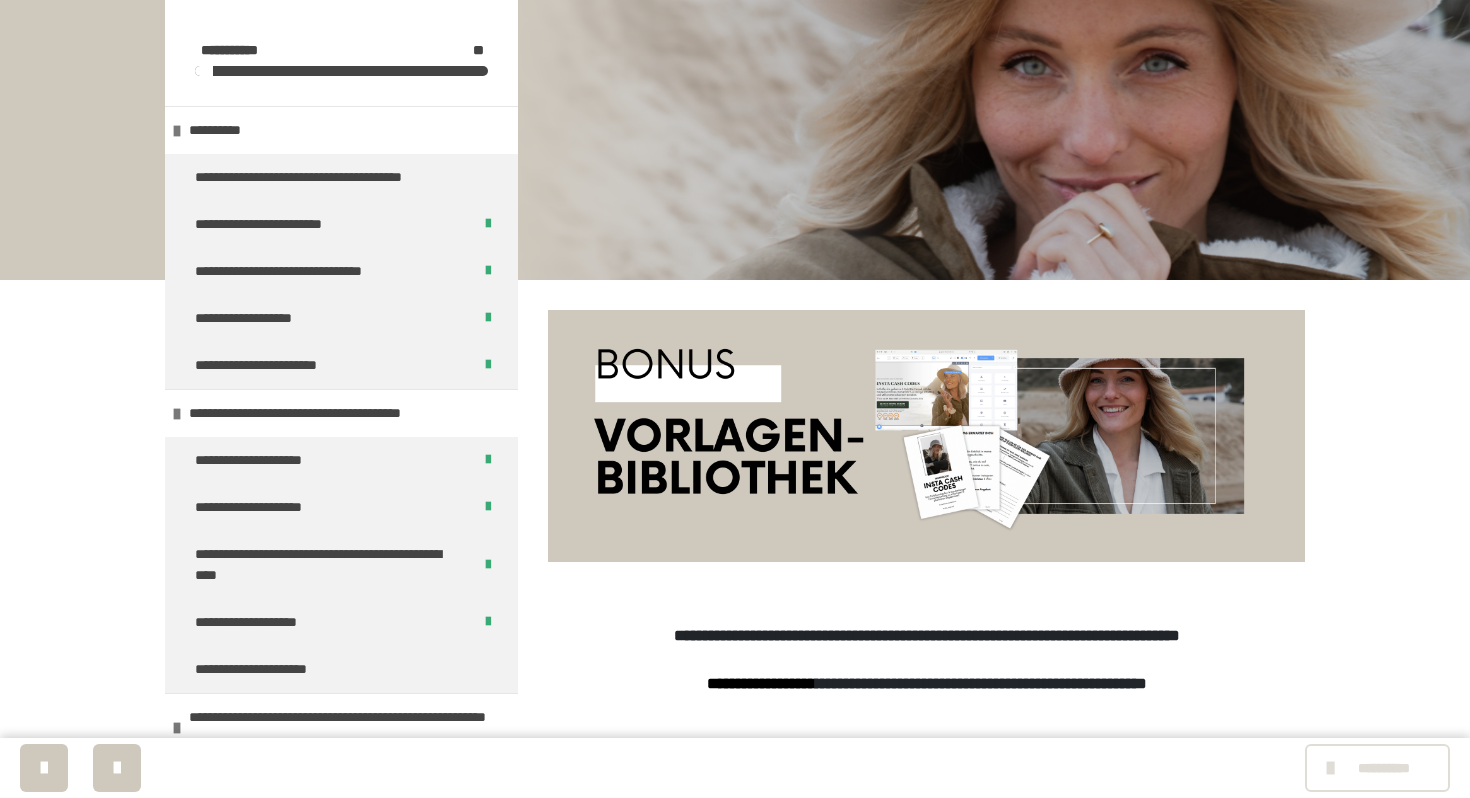 scroll, scrollTop: 274, scrollLeft: 0, axis: vertical 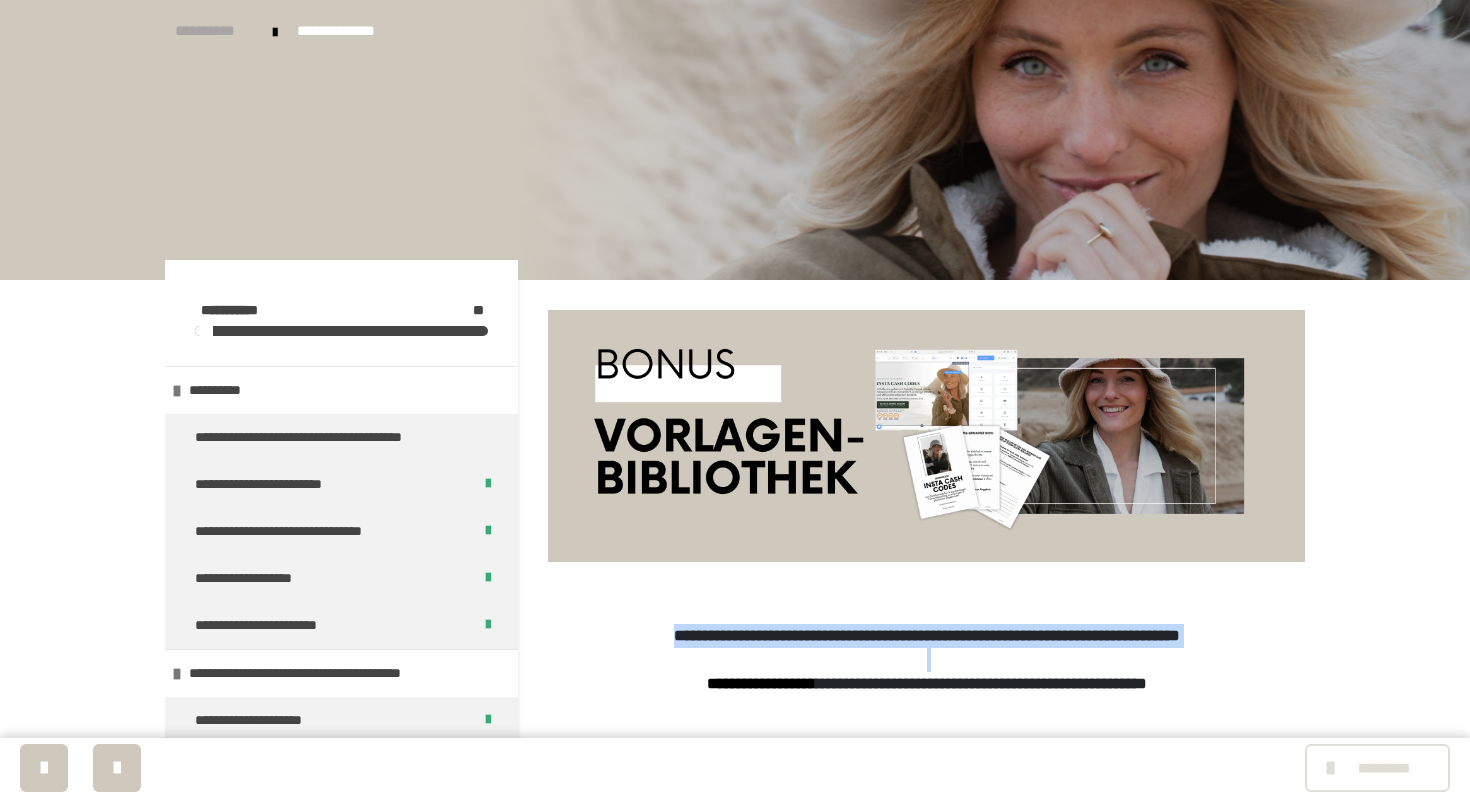 click on "**********" at bounding box center (214, 31) 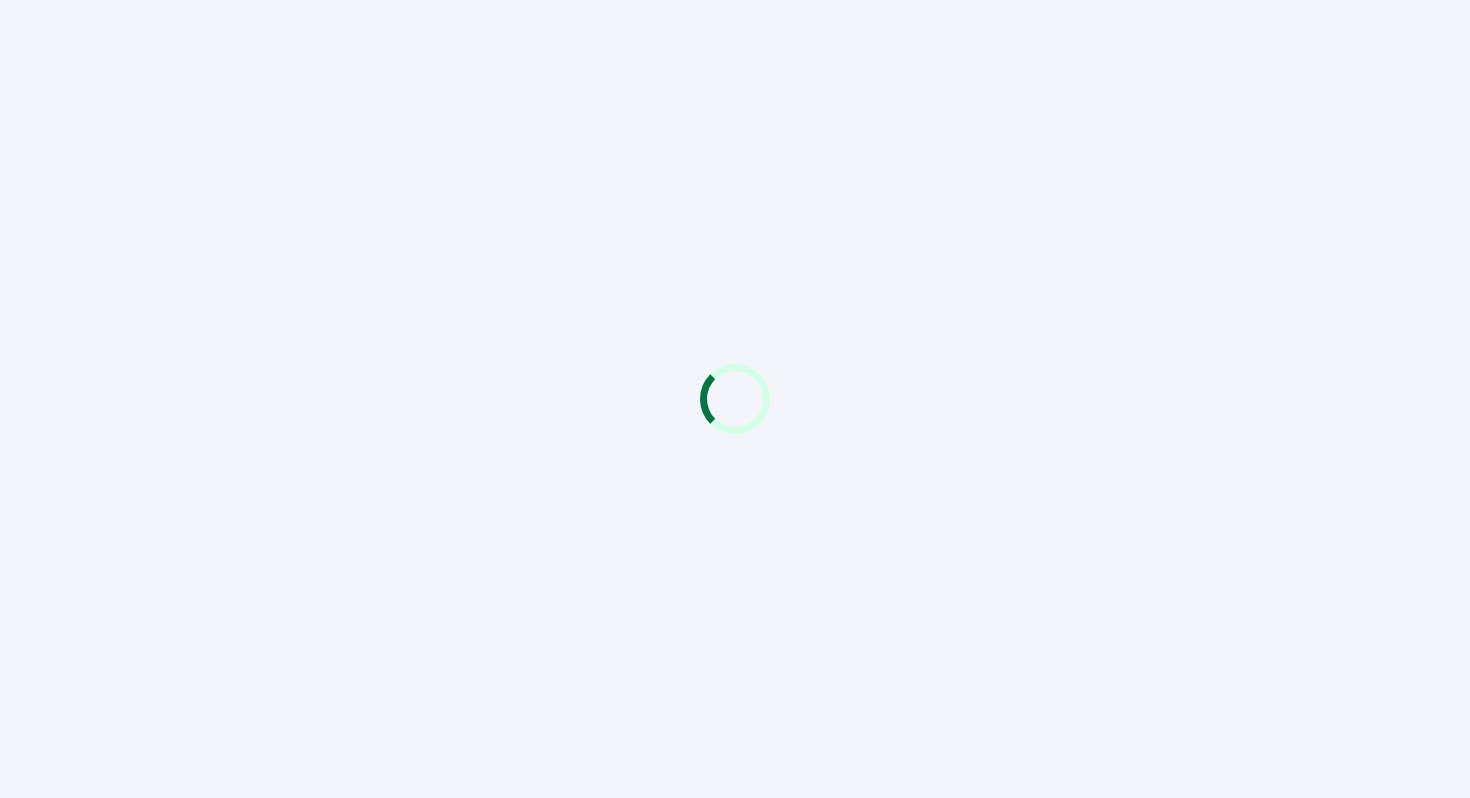 scroll, scrollTop: 0, scrollLeft: 0, axis: both 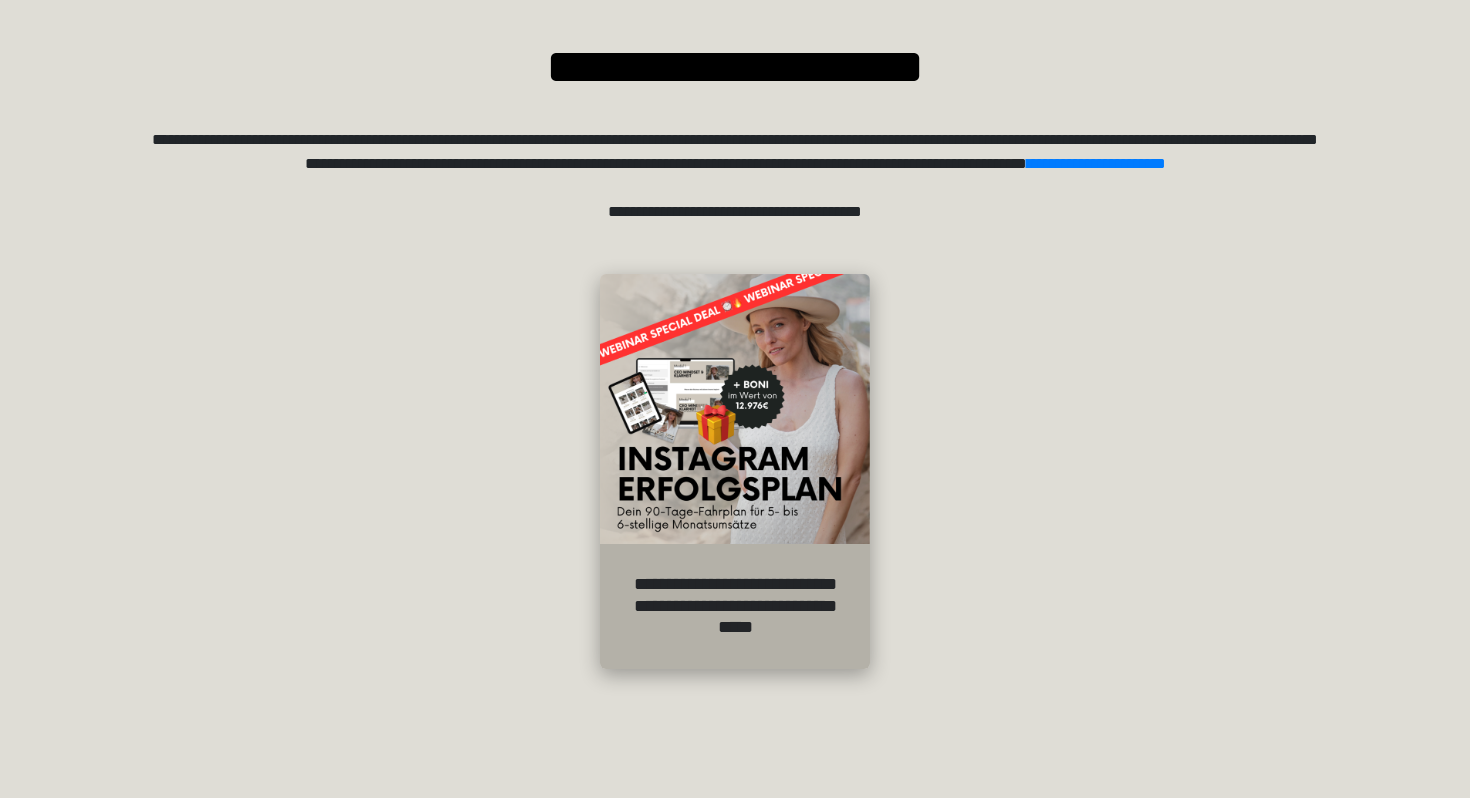 click at bounding box center (735, 409) 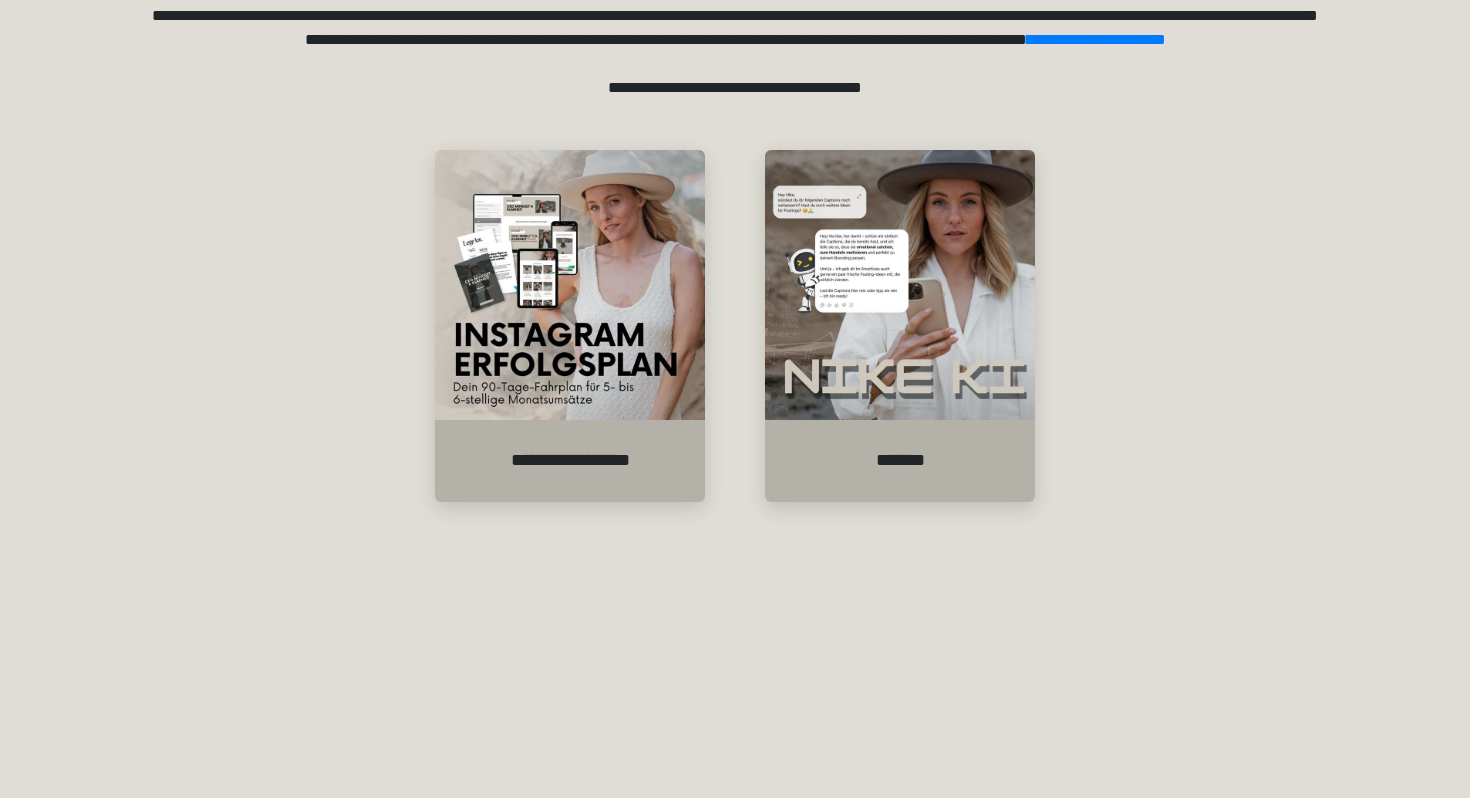 scroll, scrollTop: 419, scrollLeft: 0, axis: vertical 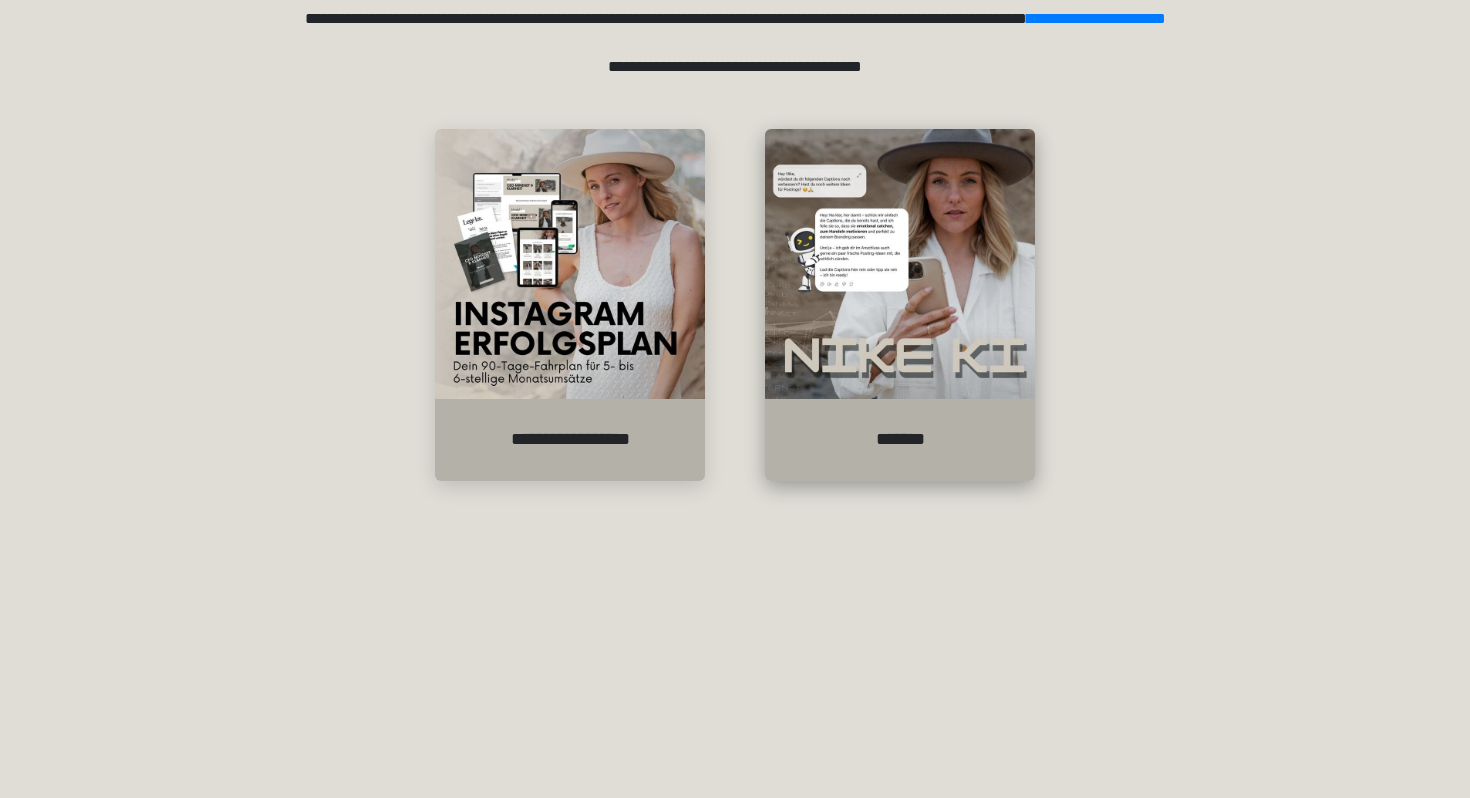 click at bounding box center [900, 264] 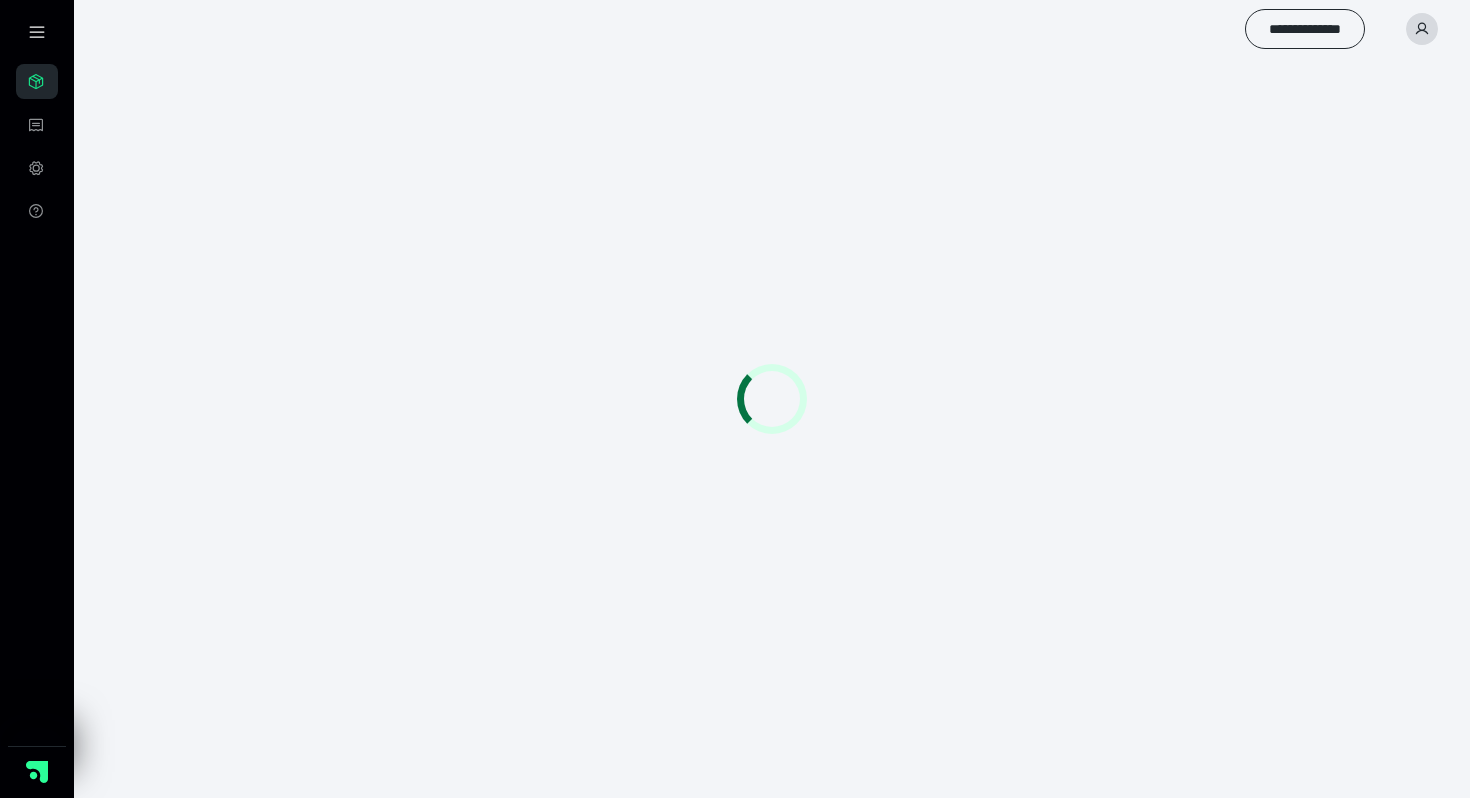 scroll, scrollTop: 0, scrollLeft: 0, axis: both 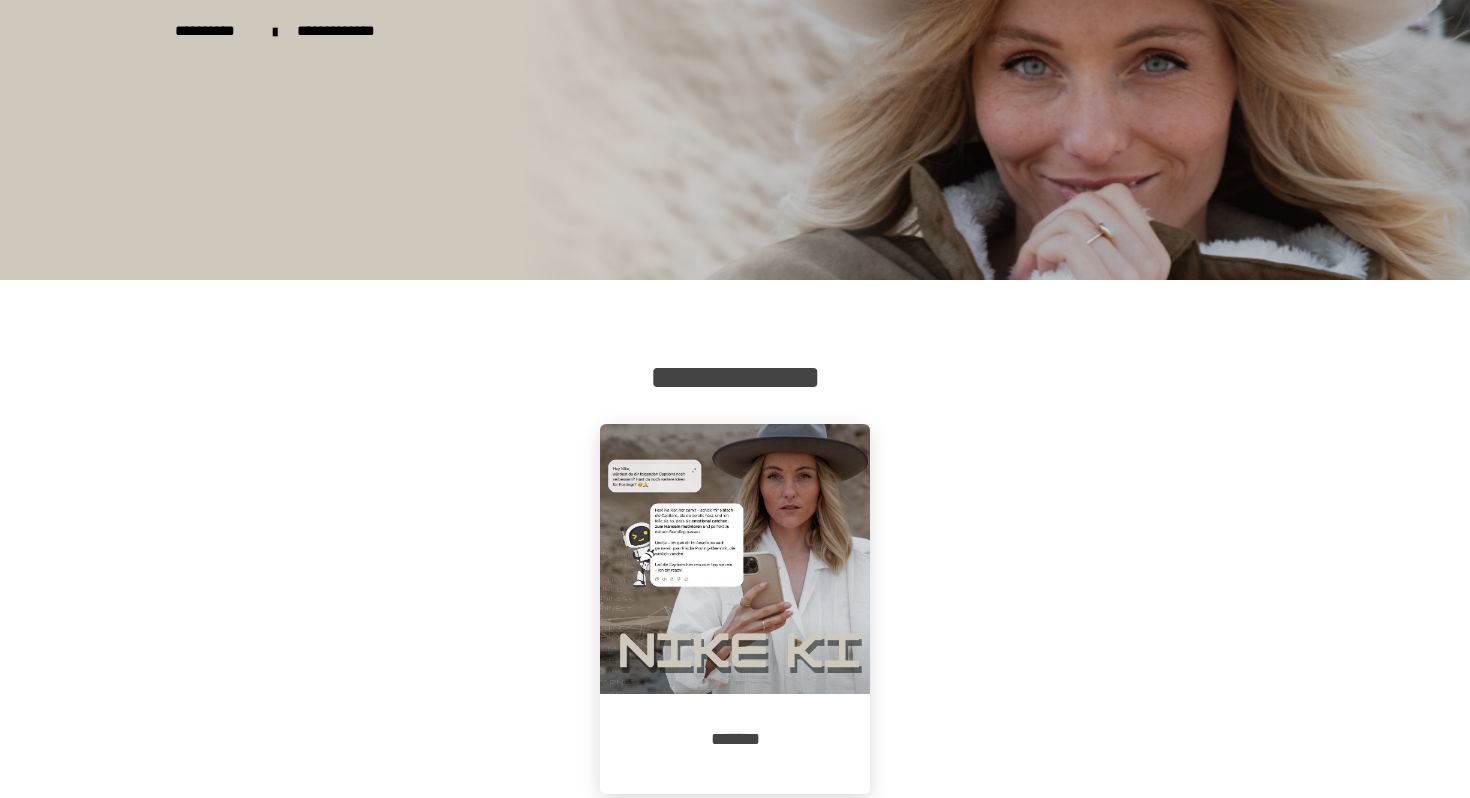 click at bounding box center (735, 559) 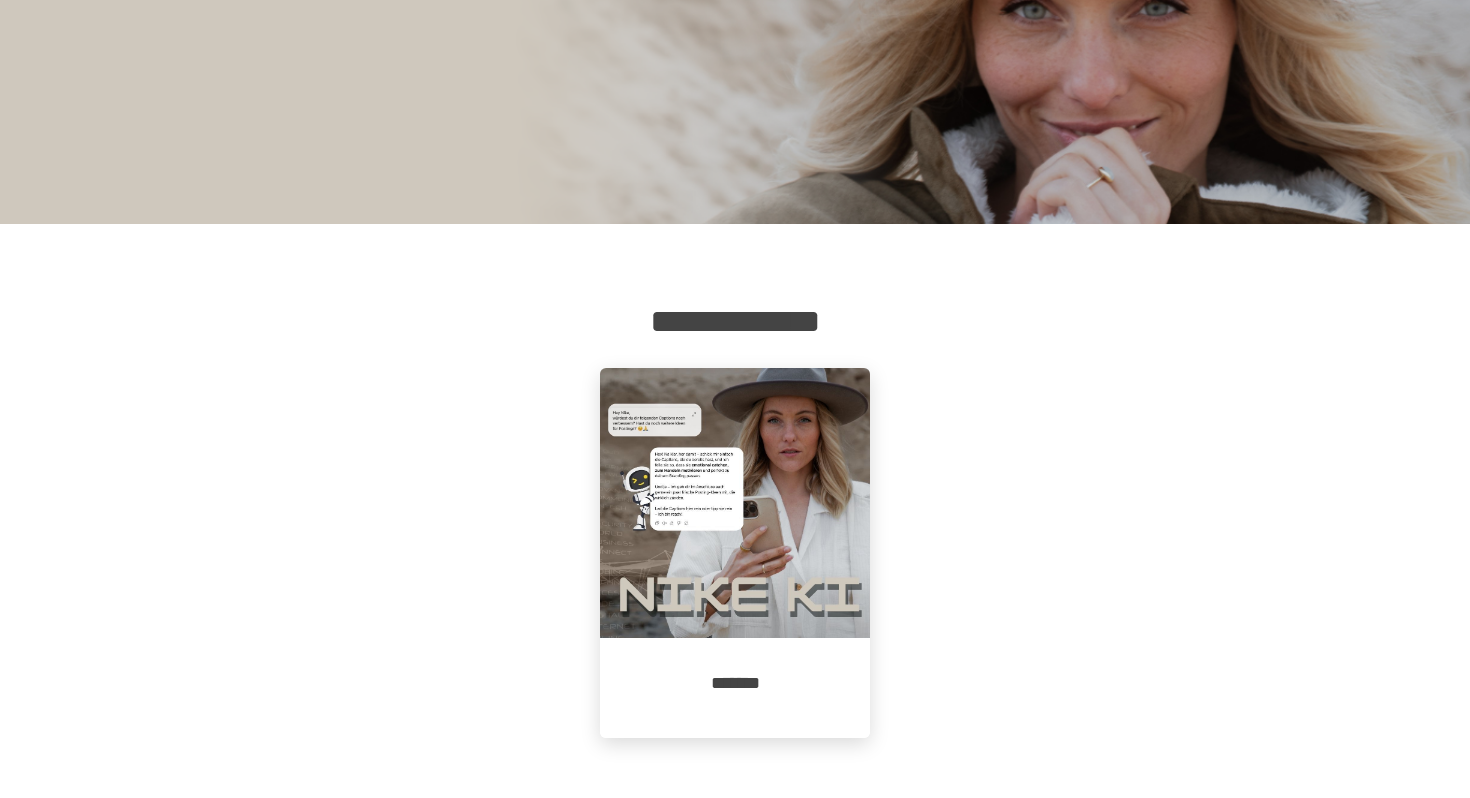 click at bounding box center (735, 503) 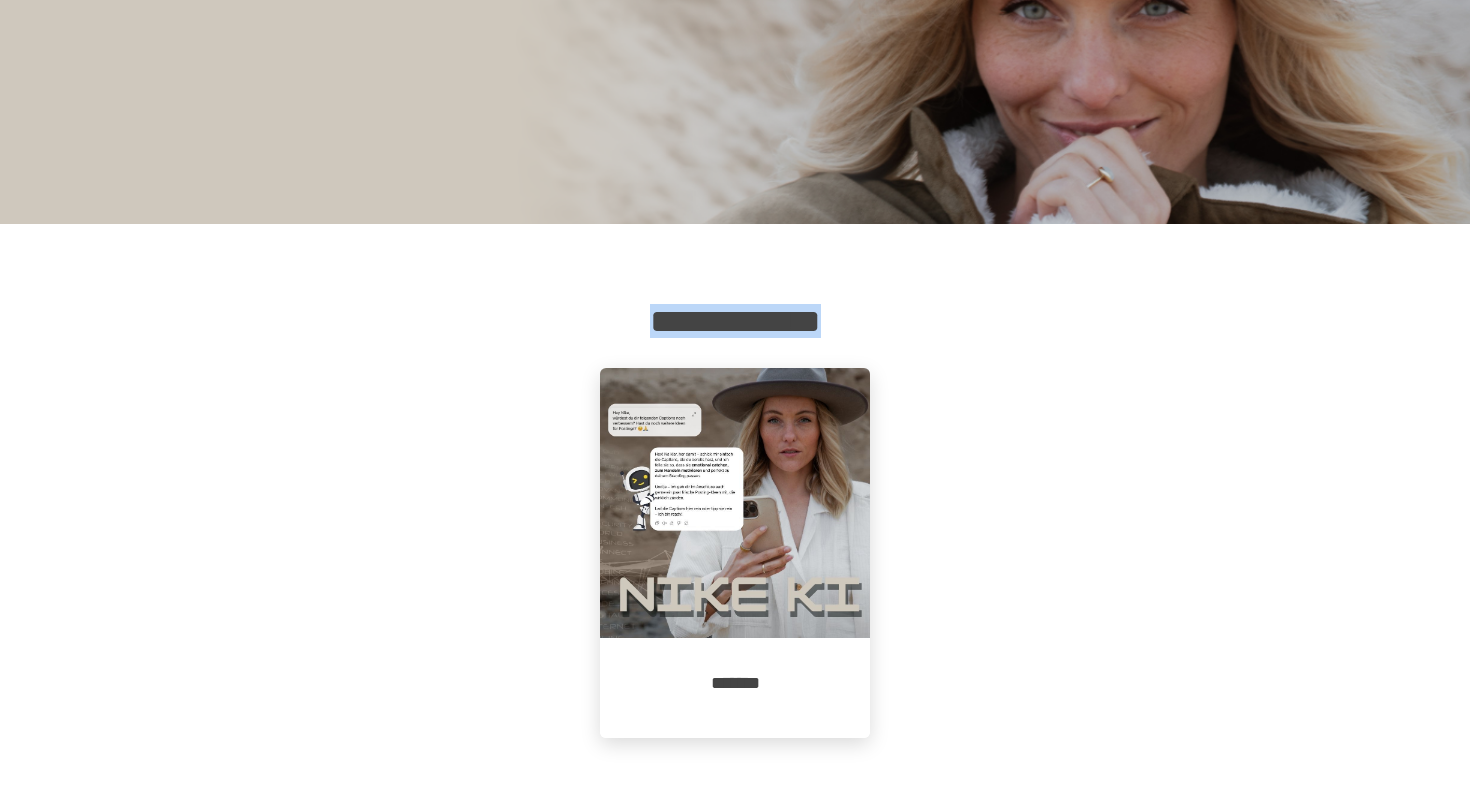 click on "**********" at bounding box center [735, 321] 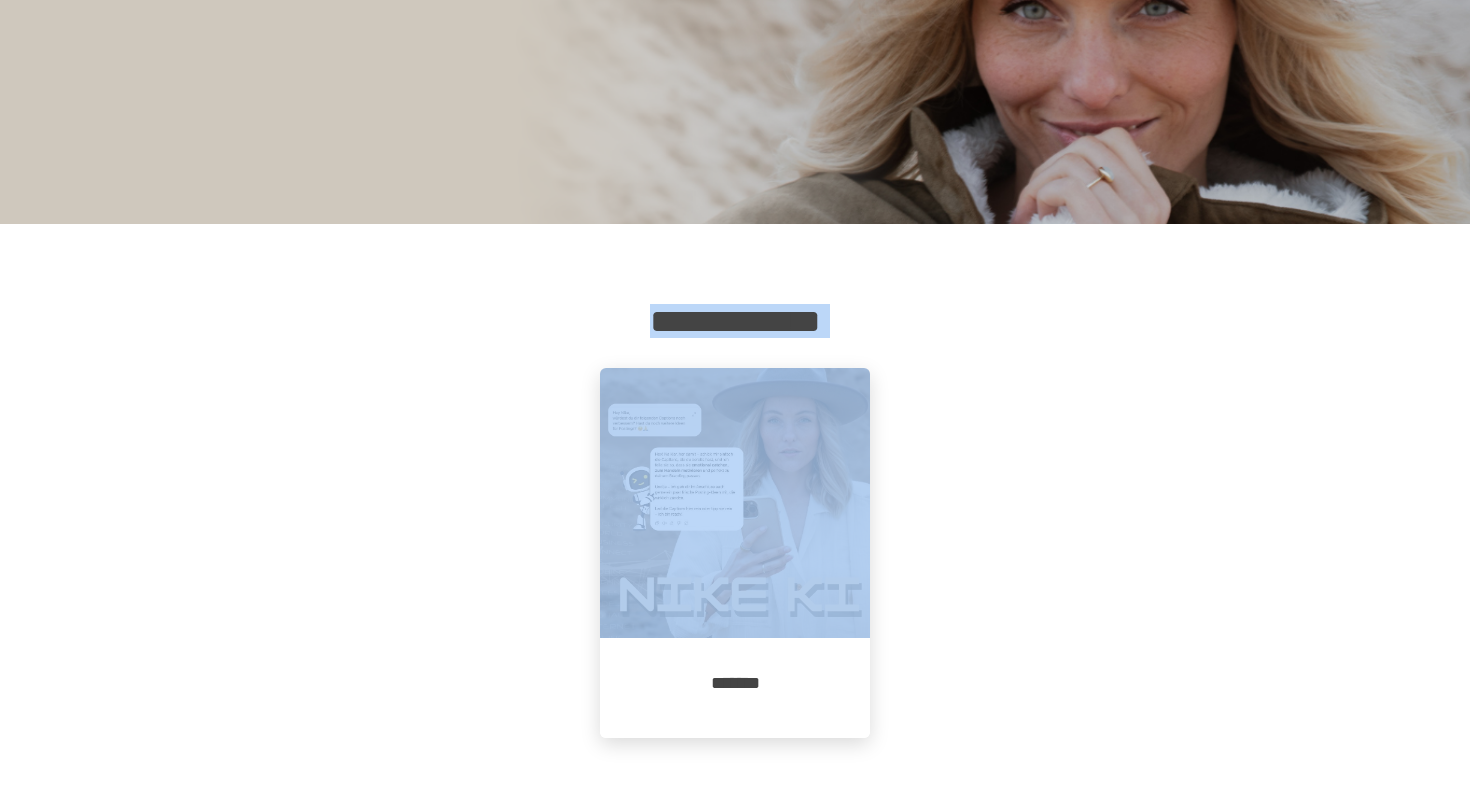 click on "**********" at bounding box center [735, 551] 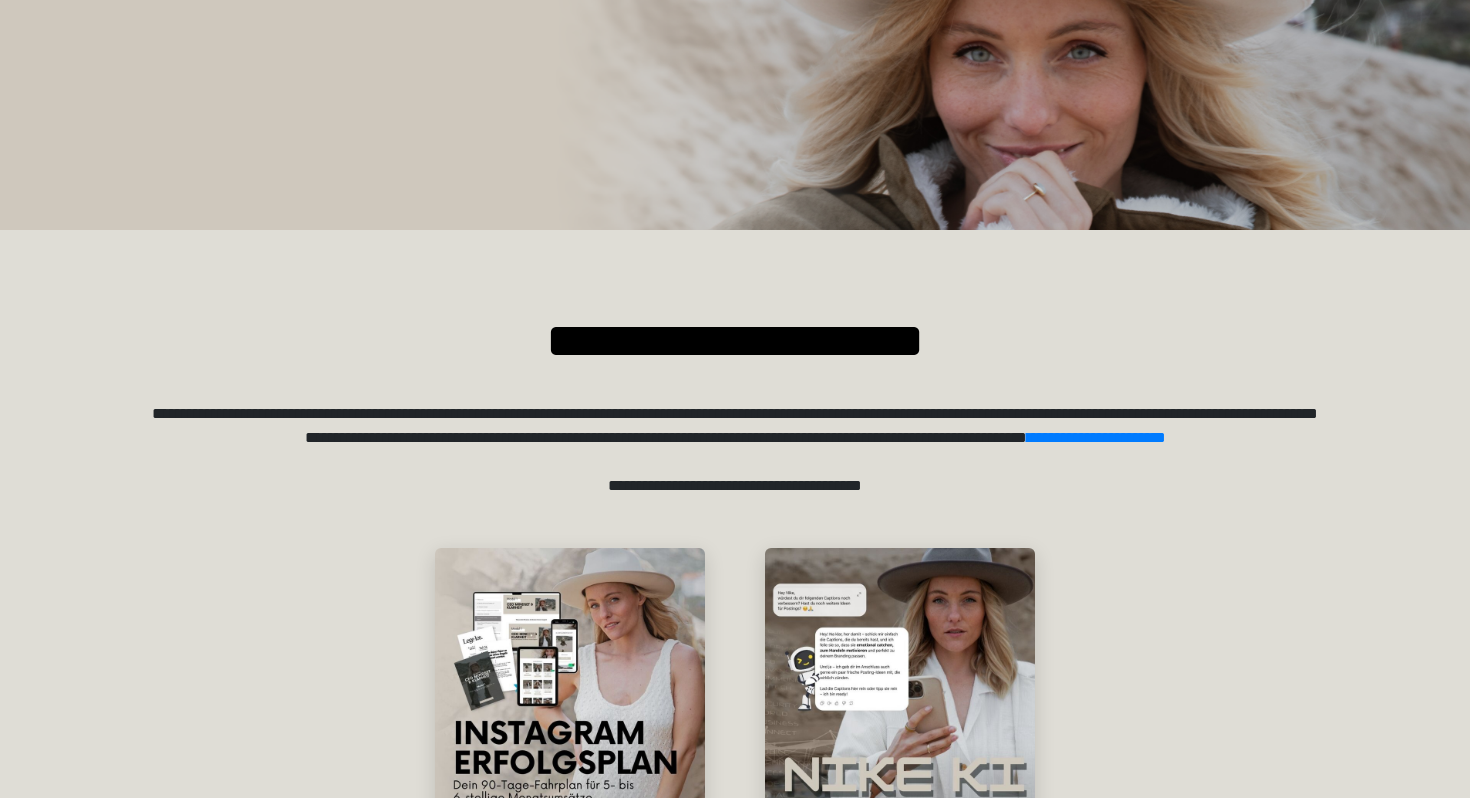 scroll, scrollTop: 20, scrollLeft: 0, axis: vertical 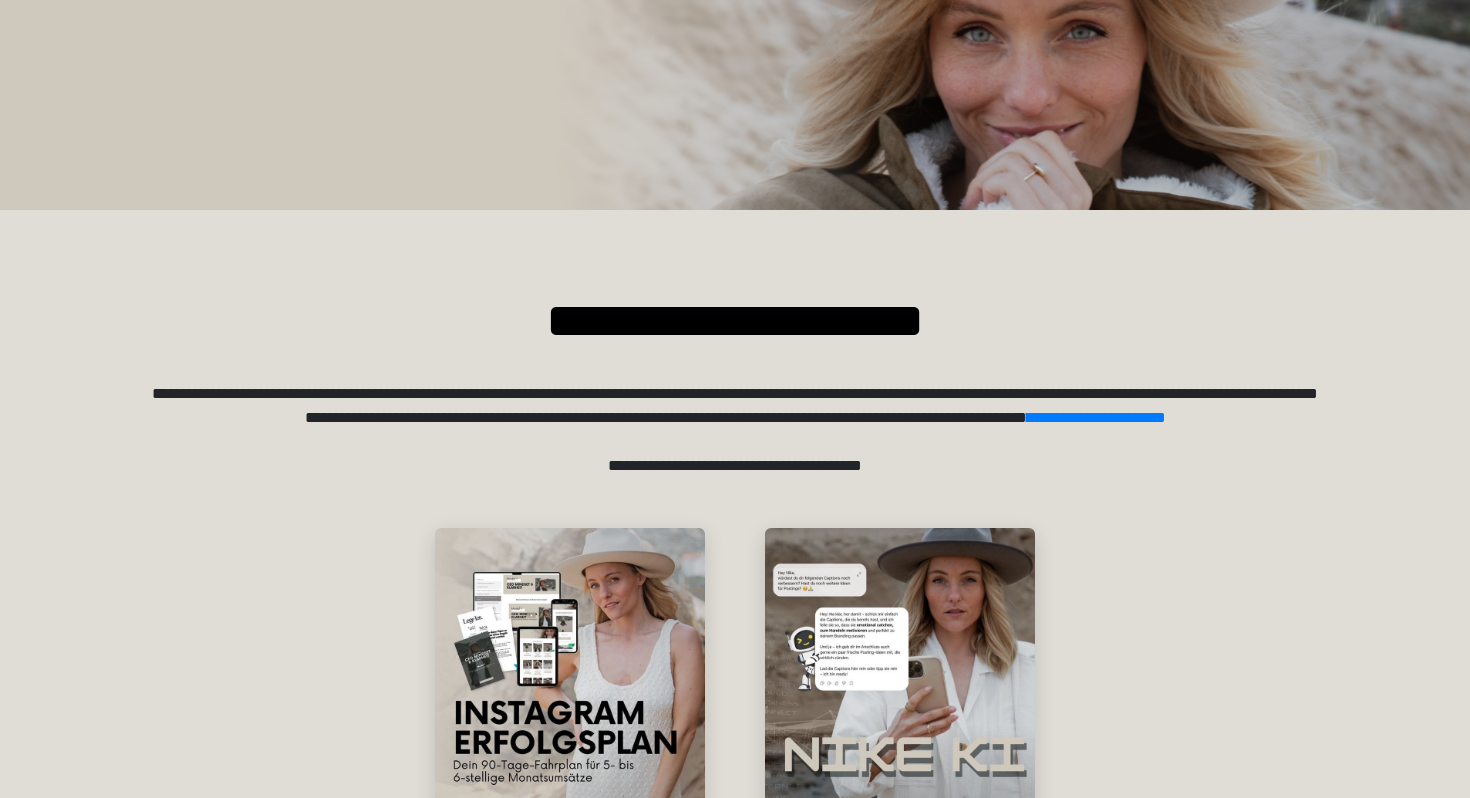 click on "**********" at bounding box center [735, 405] 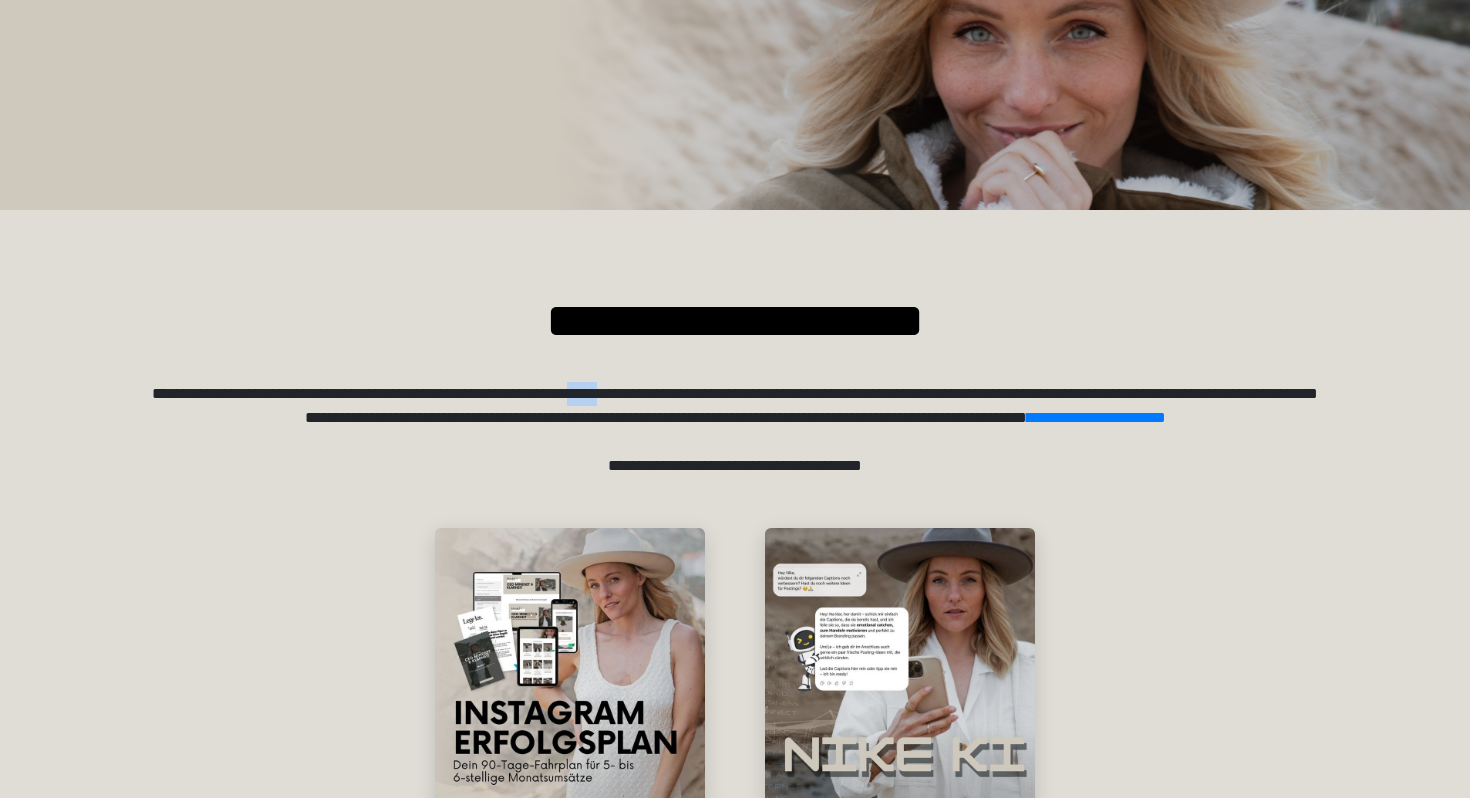 click on "**********" at bounding box center (735, 405) 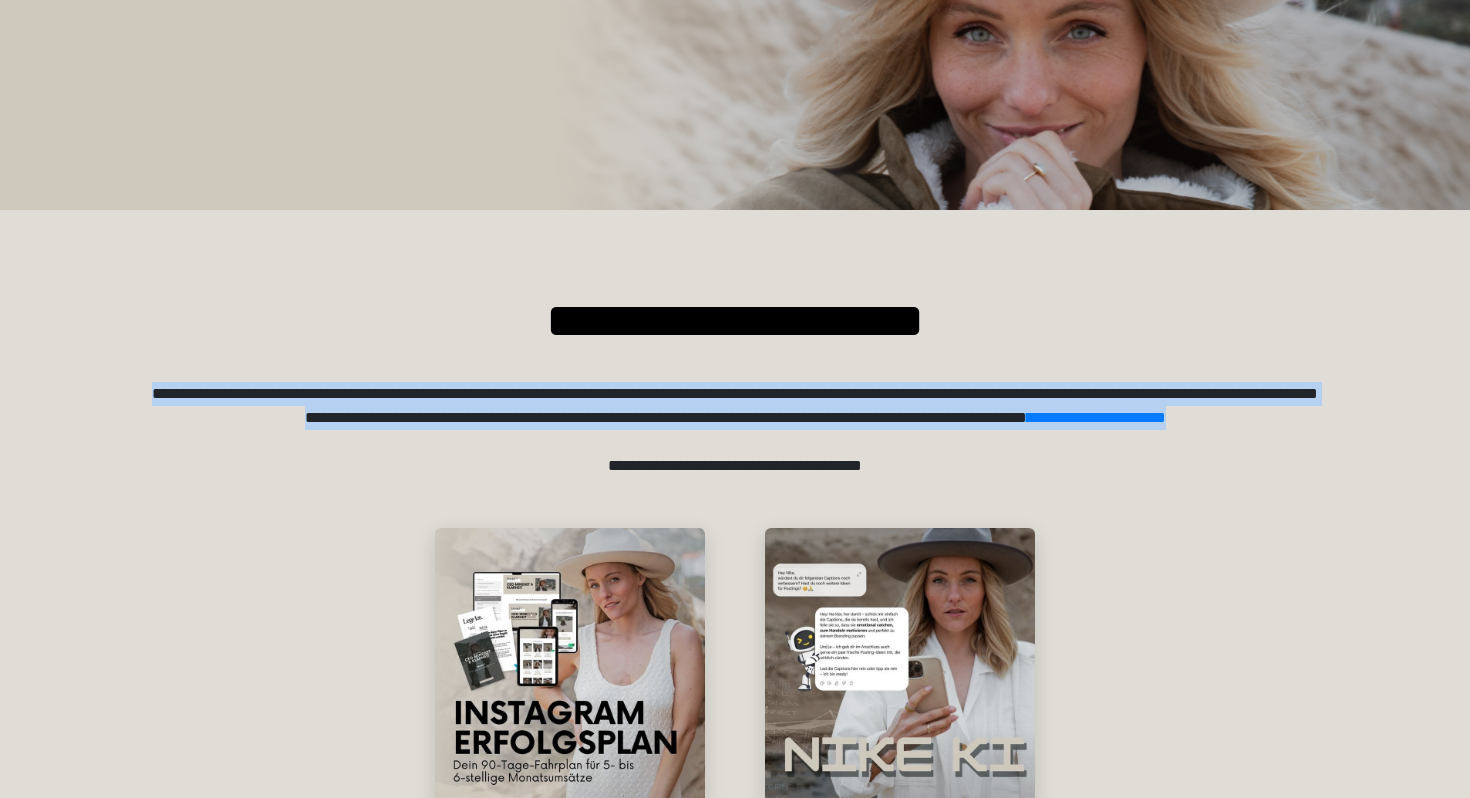 click at bounding box center (735, 442) 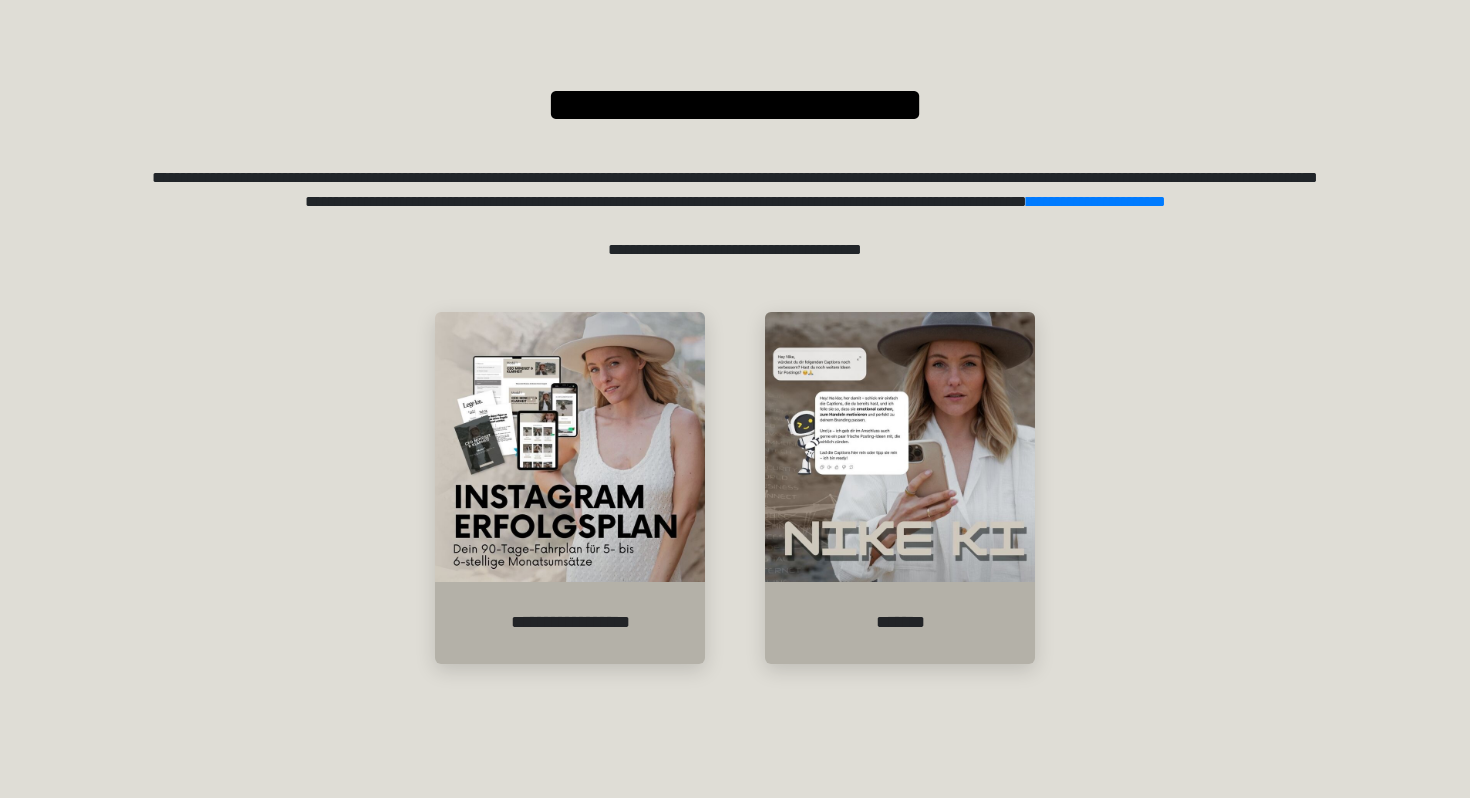scroll, scrollTop: 313, scrollLeft: 0, axis: vertical 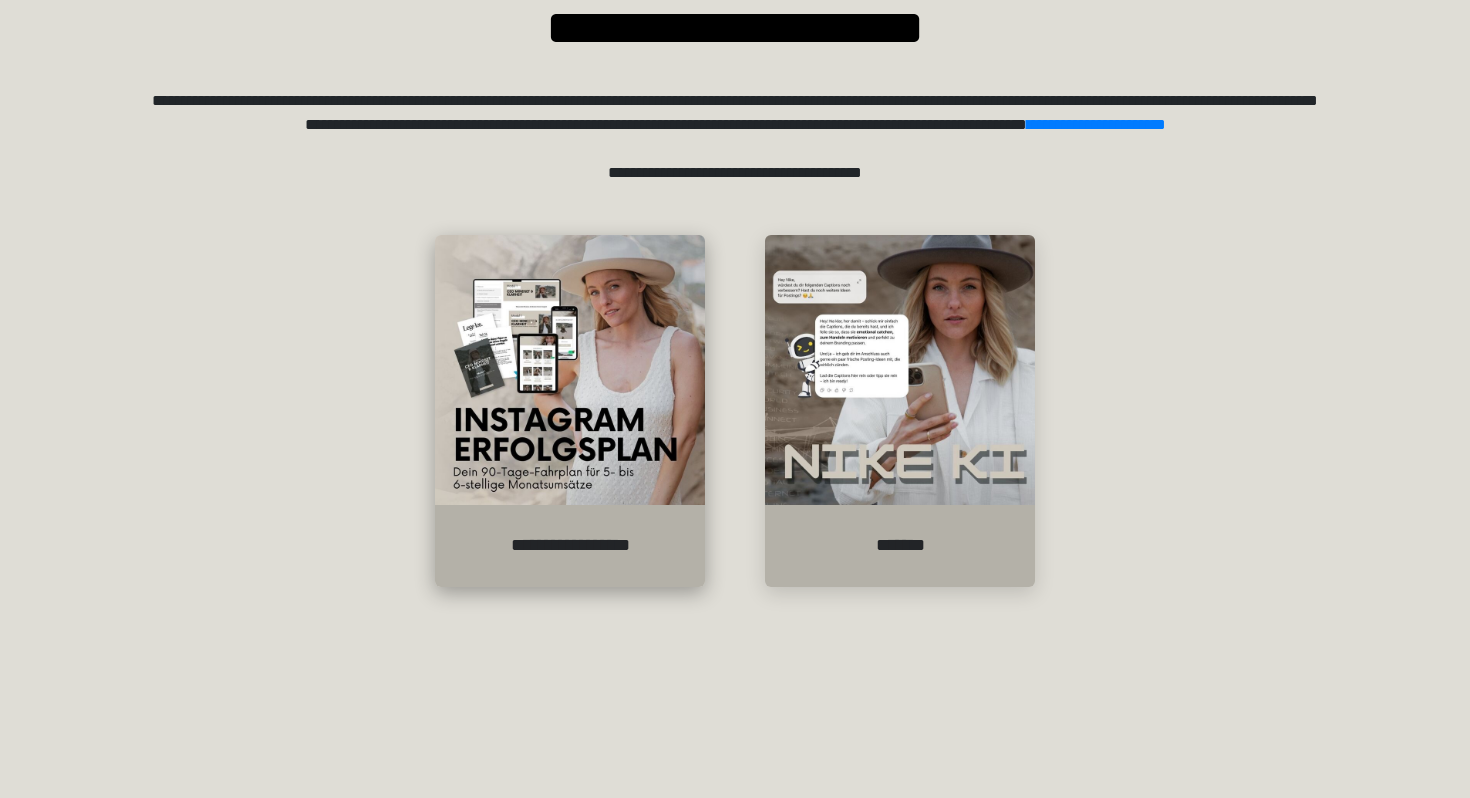 click on "**********" at bounding box center [570, 546] 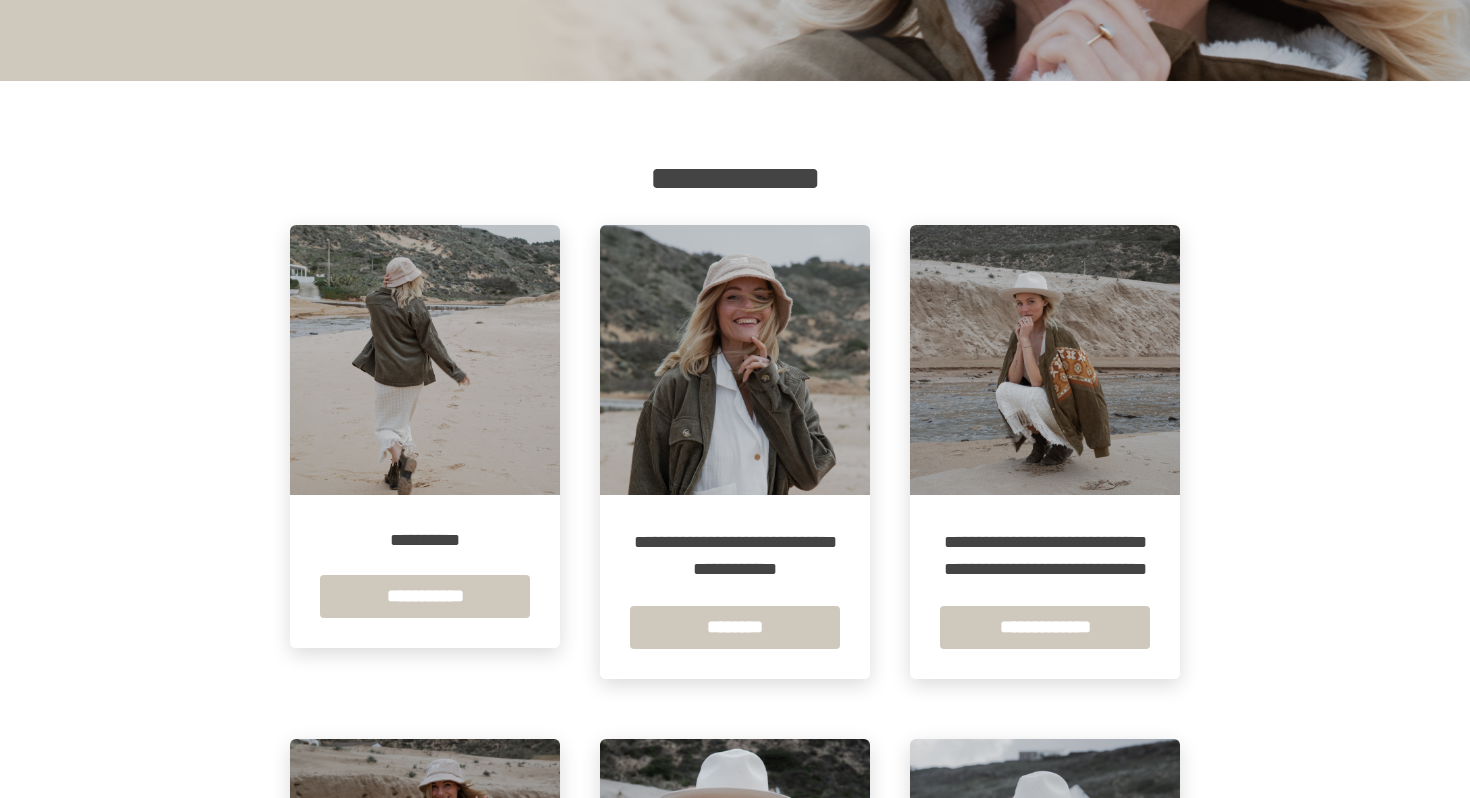 scroll, scrollTop: 233, scrollLeft: 0, axis: vertical 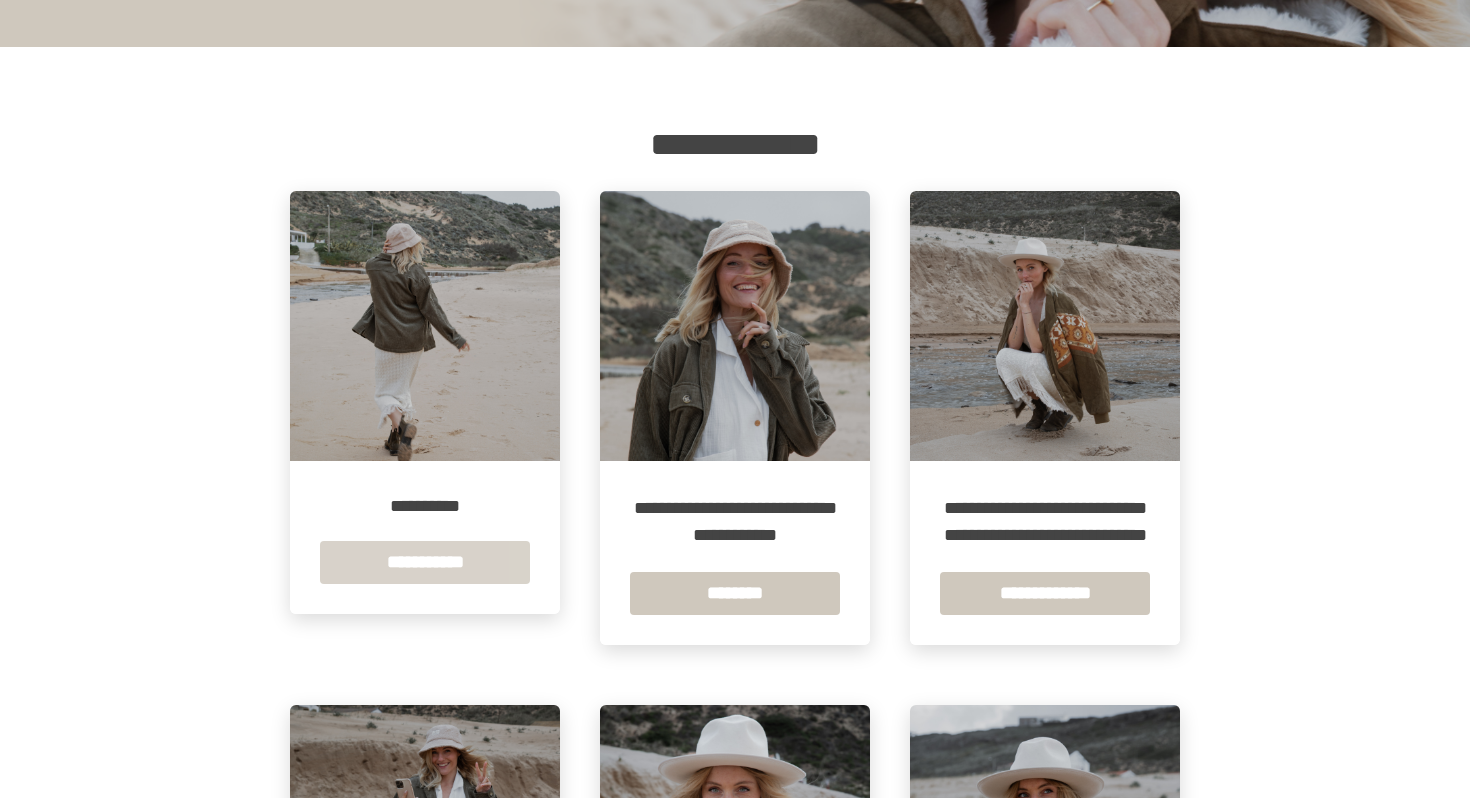 click on "**********" at bounding box center [425, 562] 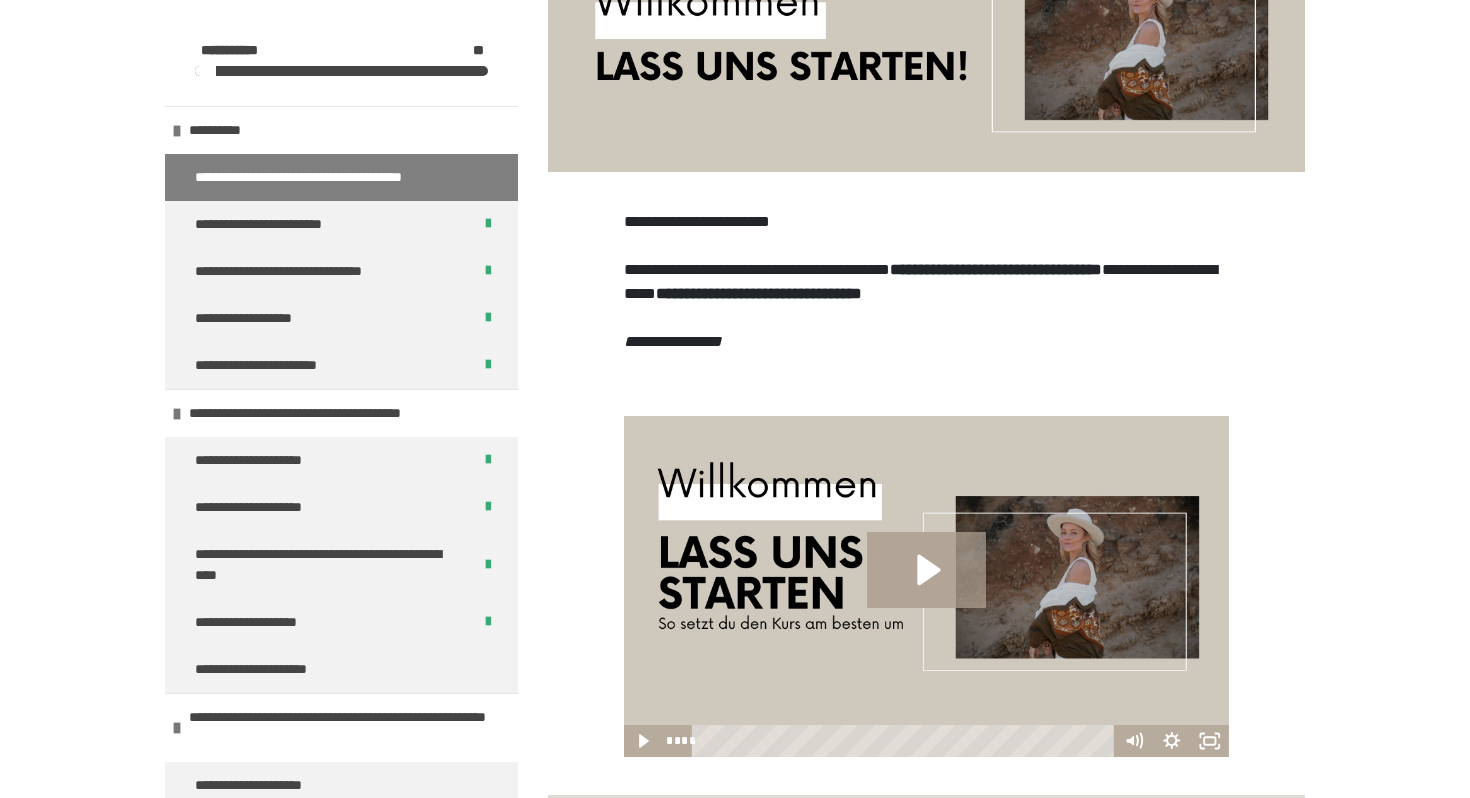 scroll, scrollTop: 416, scrollLeft: 0, axis: vertical 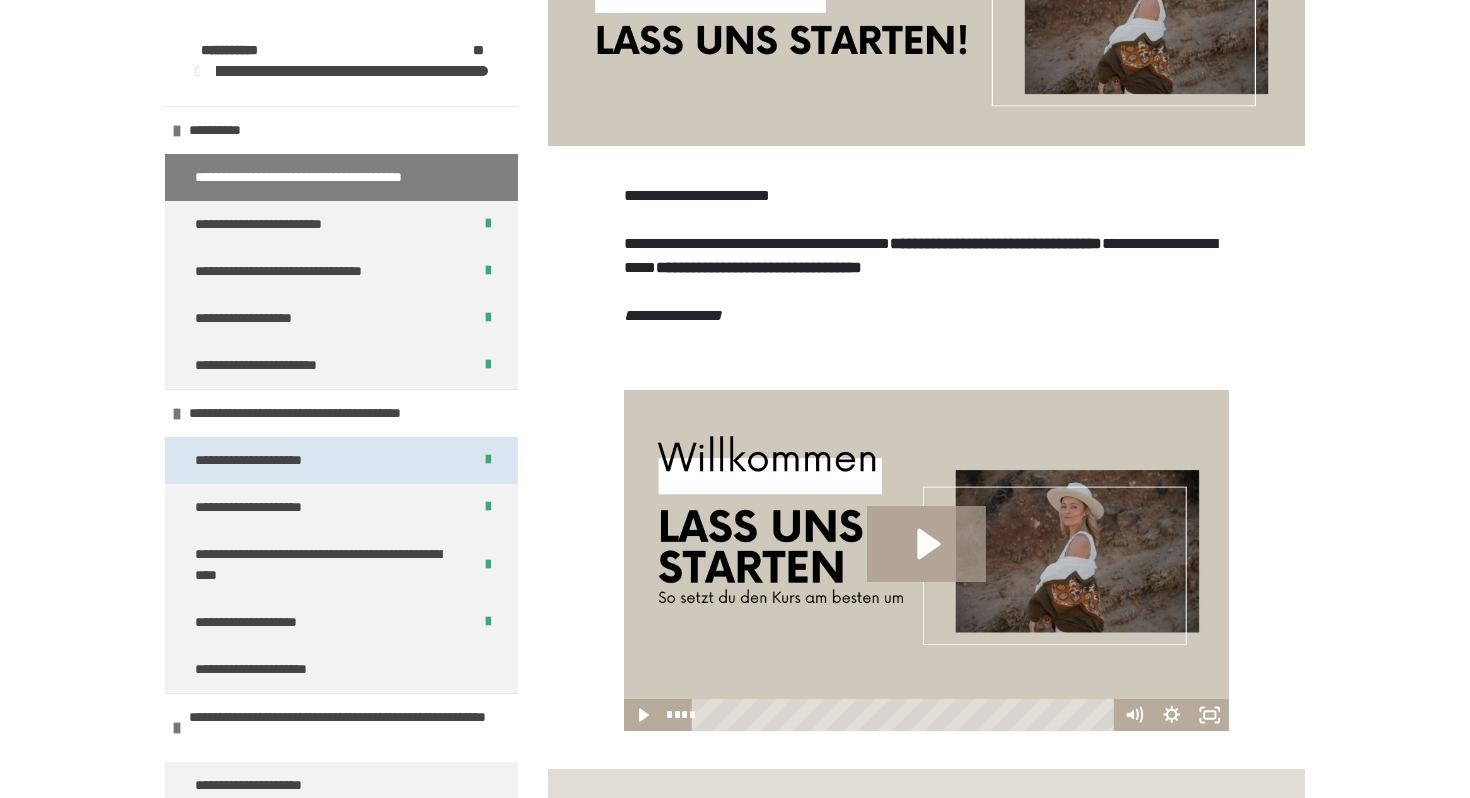 click on "**********" at bounding box center (276, 460) 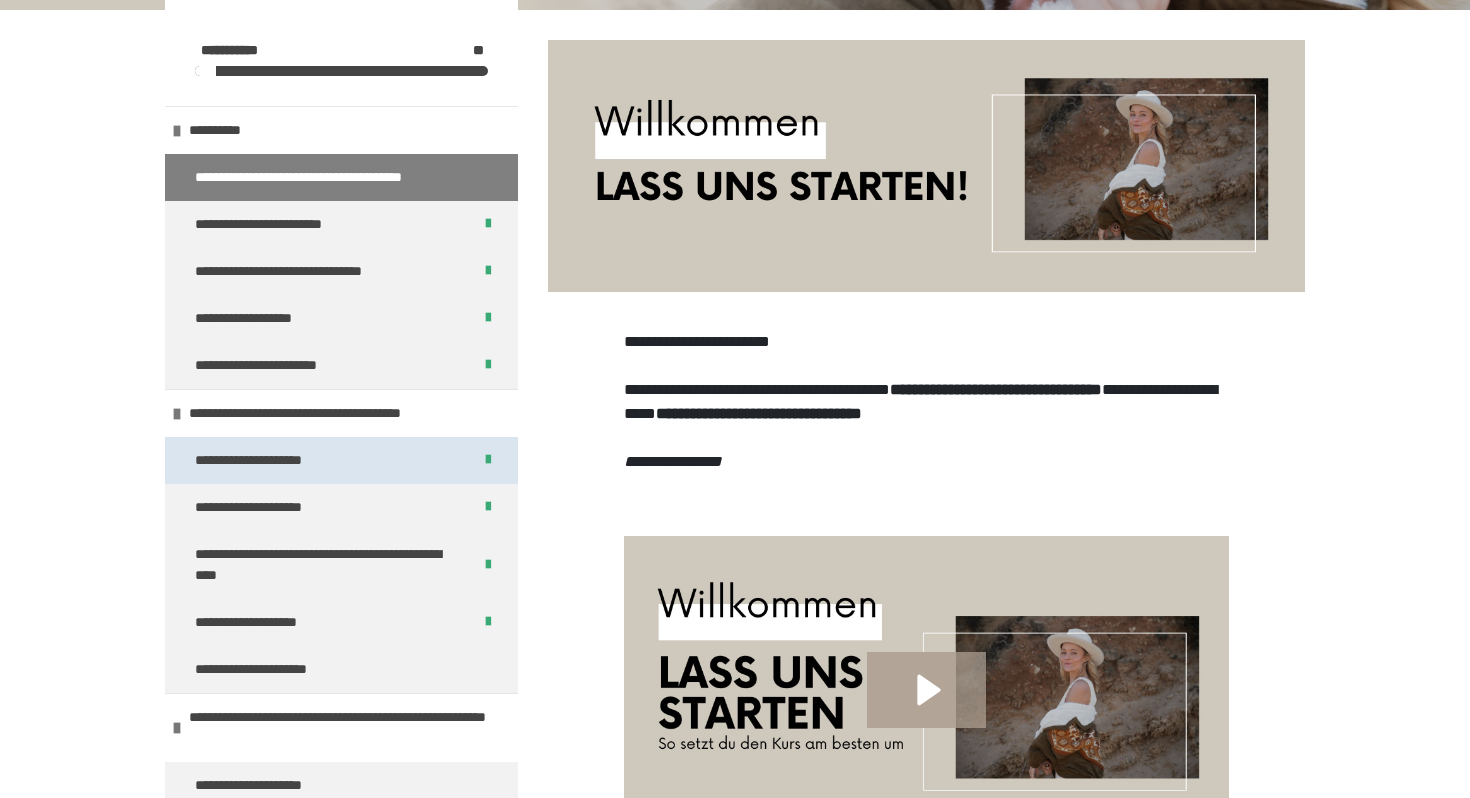 click on "**********" at bounding box center [276, 460] 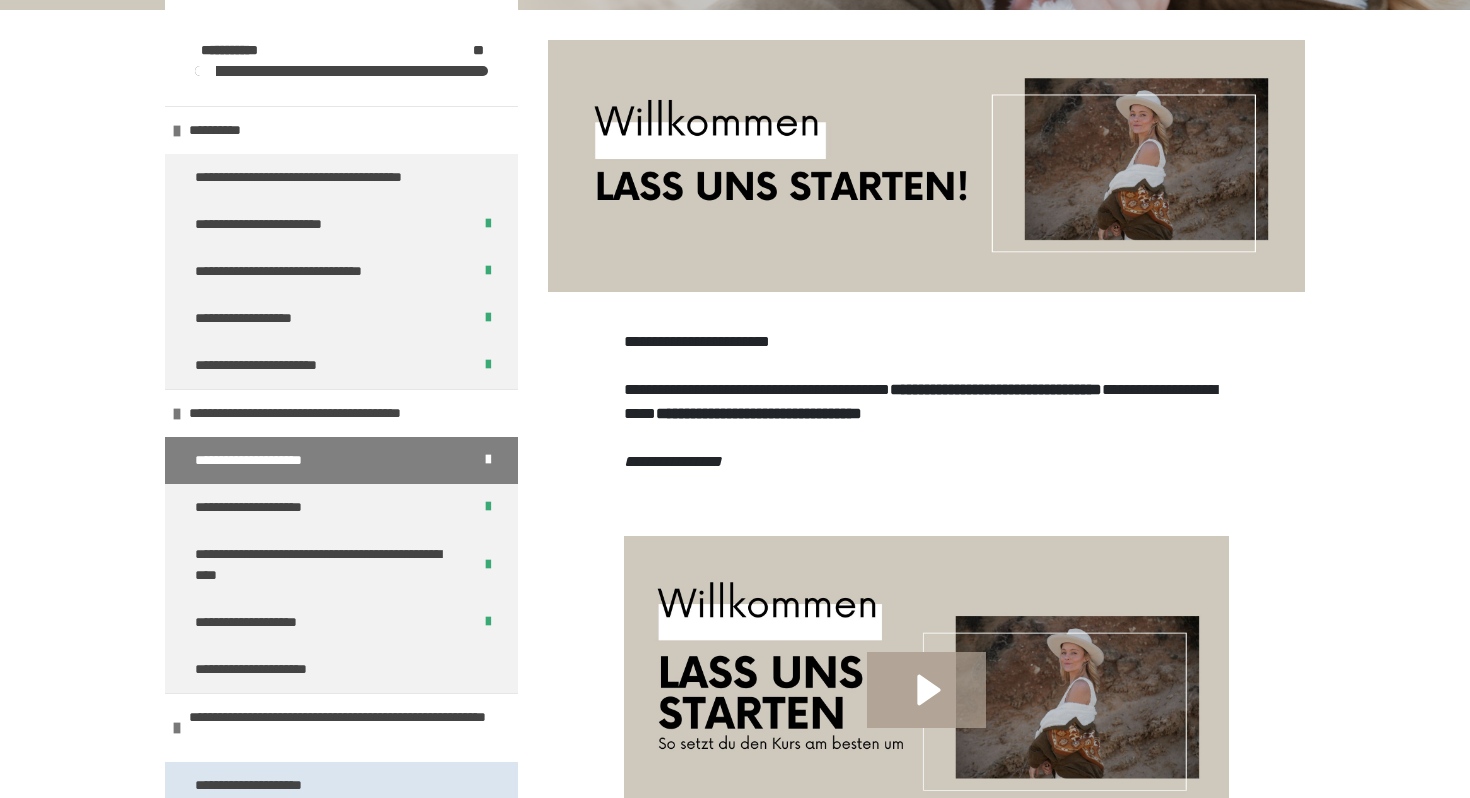 scroll, scrollTop: 349, scrollLeft: 0, axis: vertical 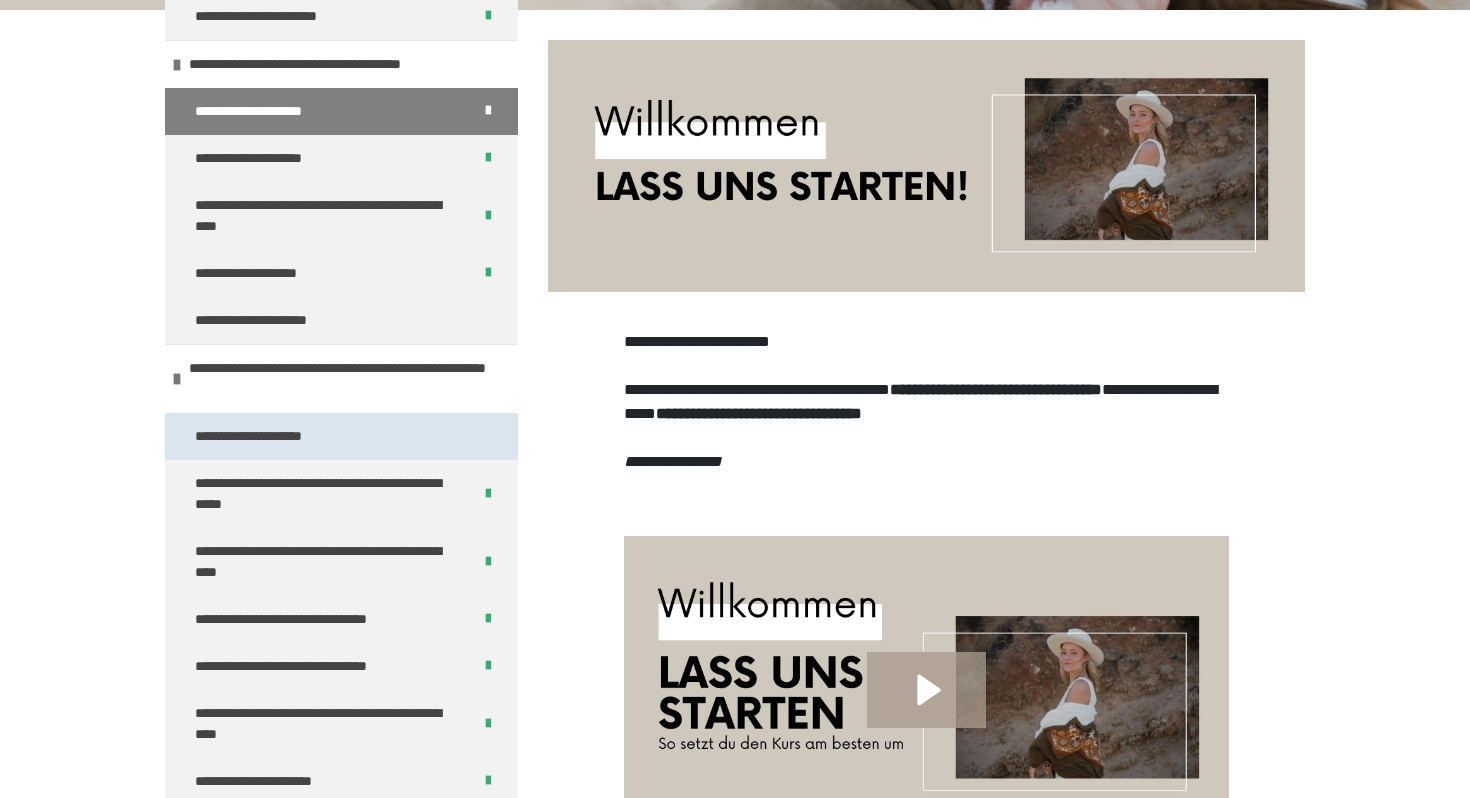 click on "**********" at bounding box center (276, 436) 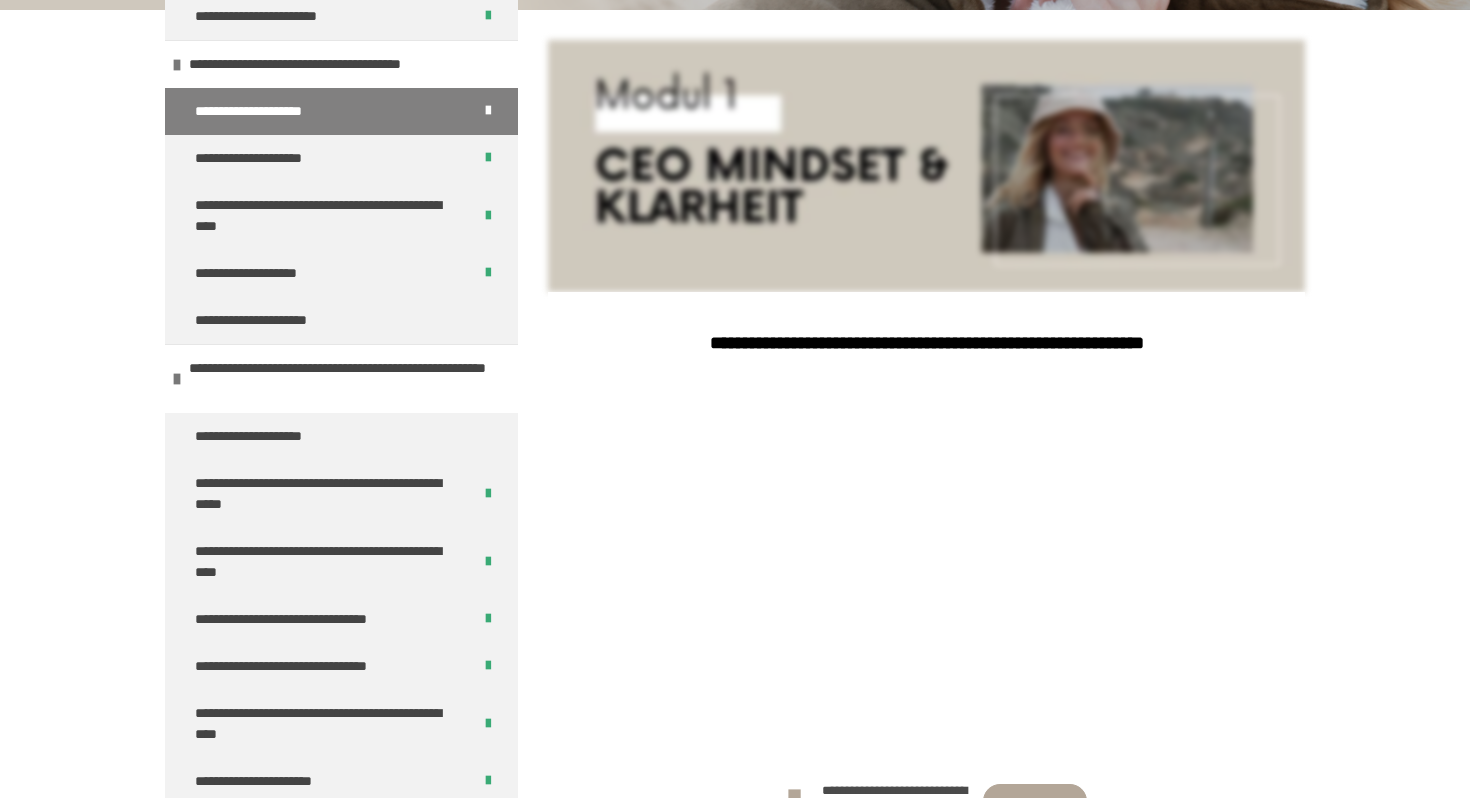 scroll, scrollTop: 298, scrollLeft: 0, axis: vertical 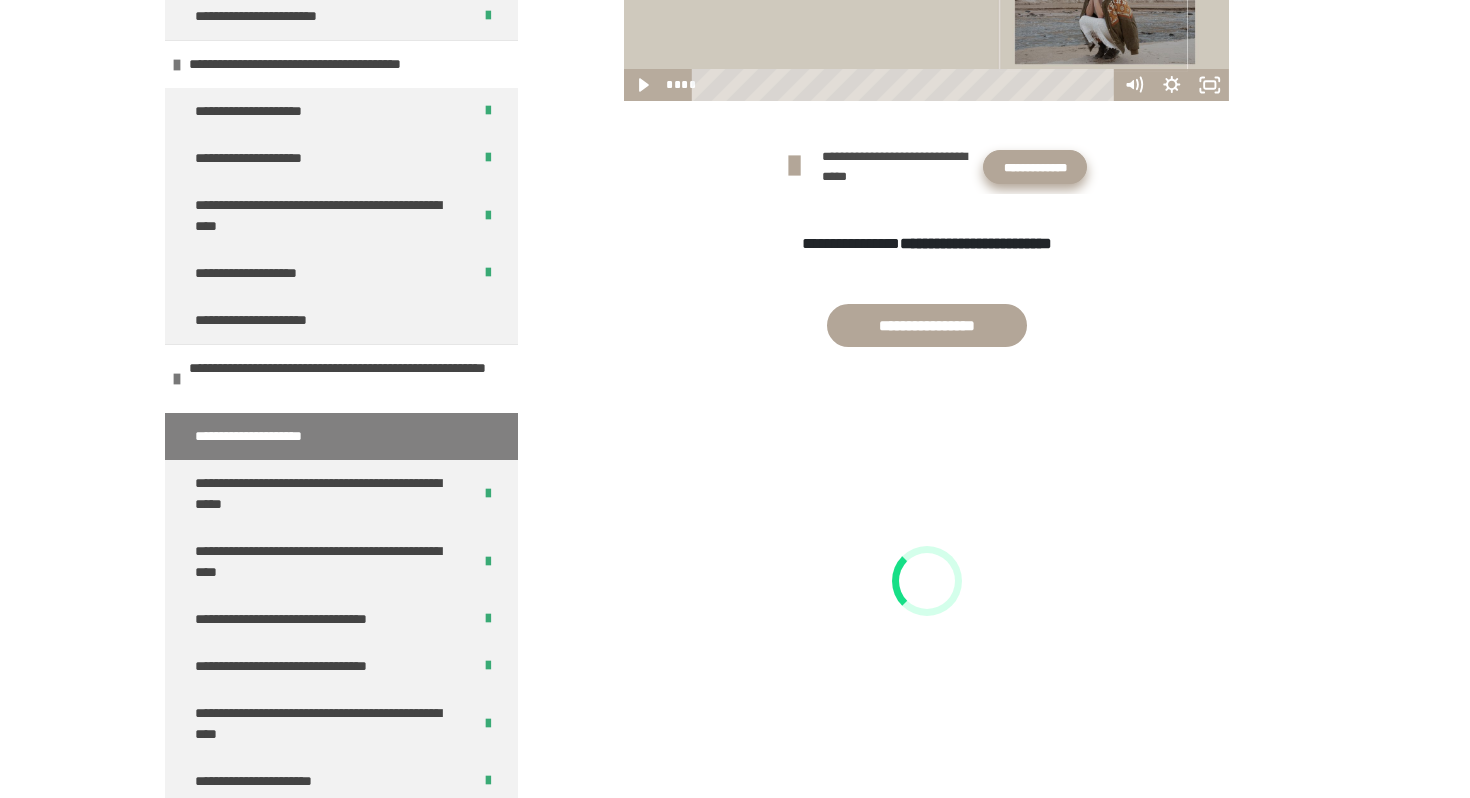 click on "**********" at bounding box center (1035, 167) 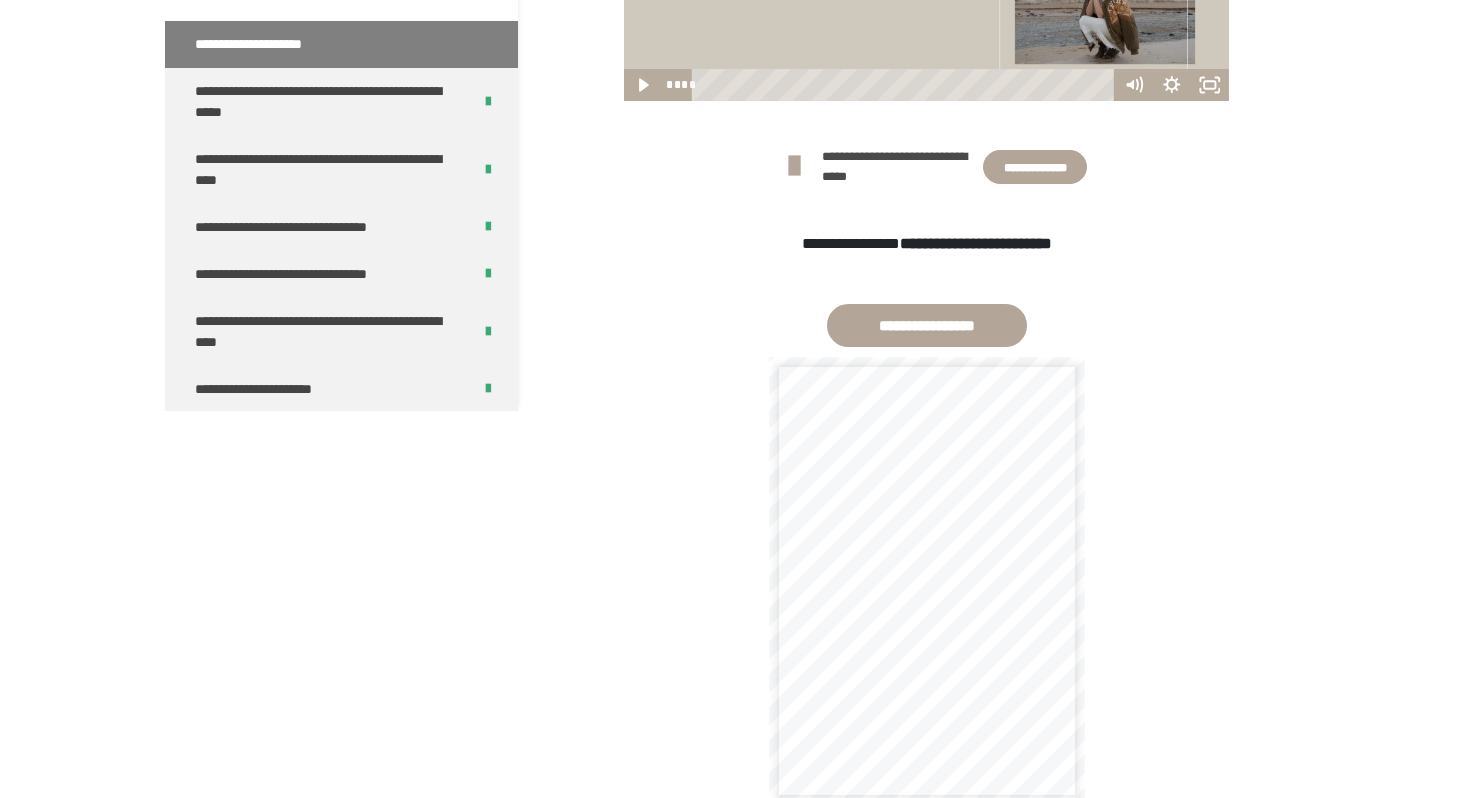 scroll, scrollTop: 112, scrollLeft: 0, axis: vertical 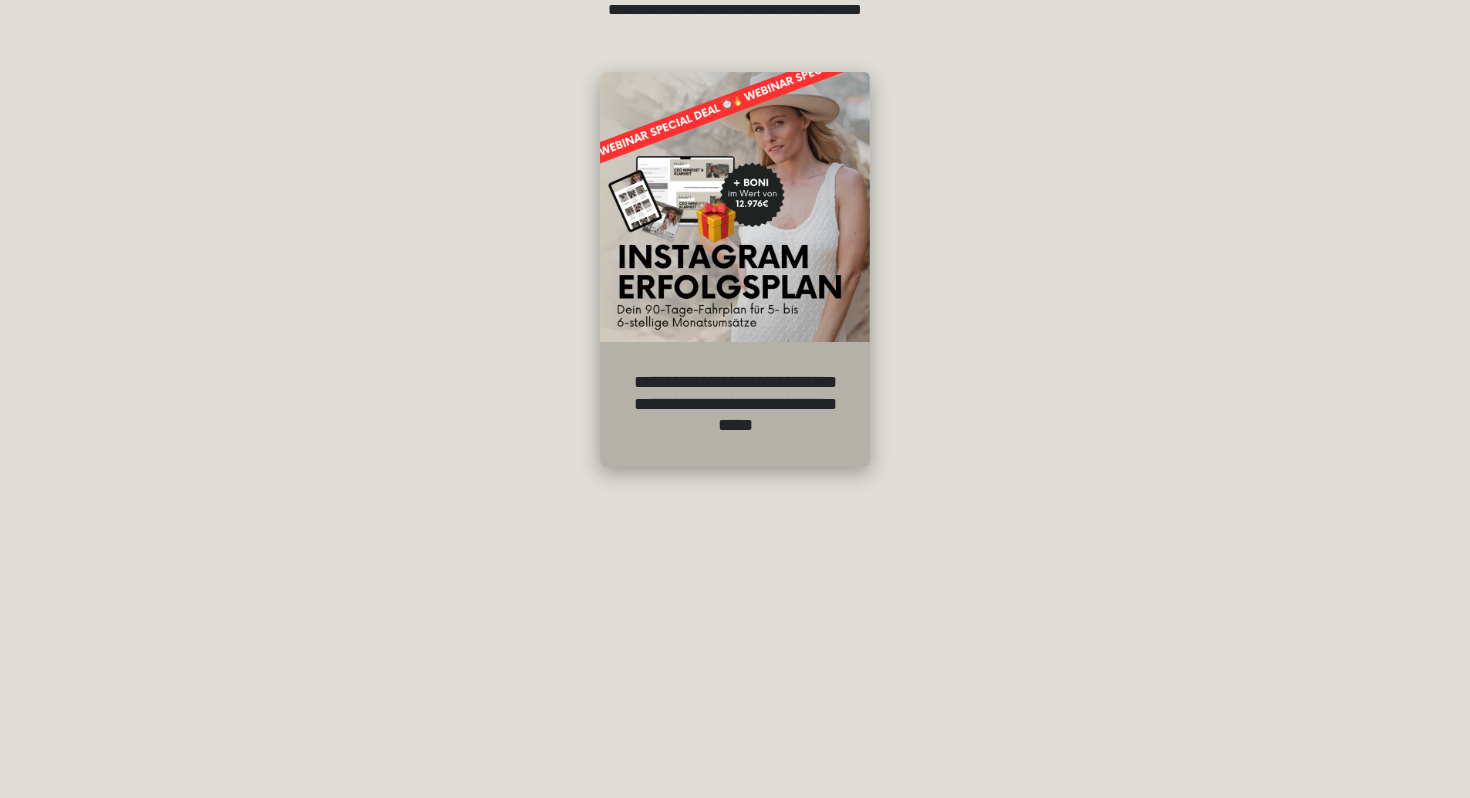 click at bounding box center (735, 207) 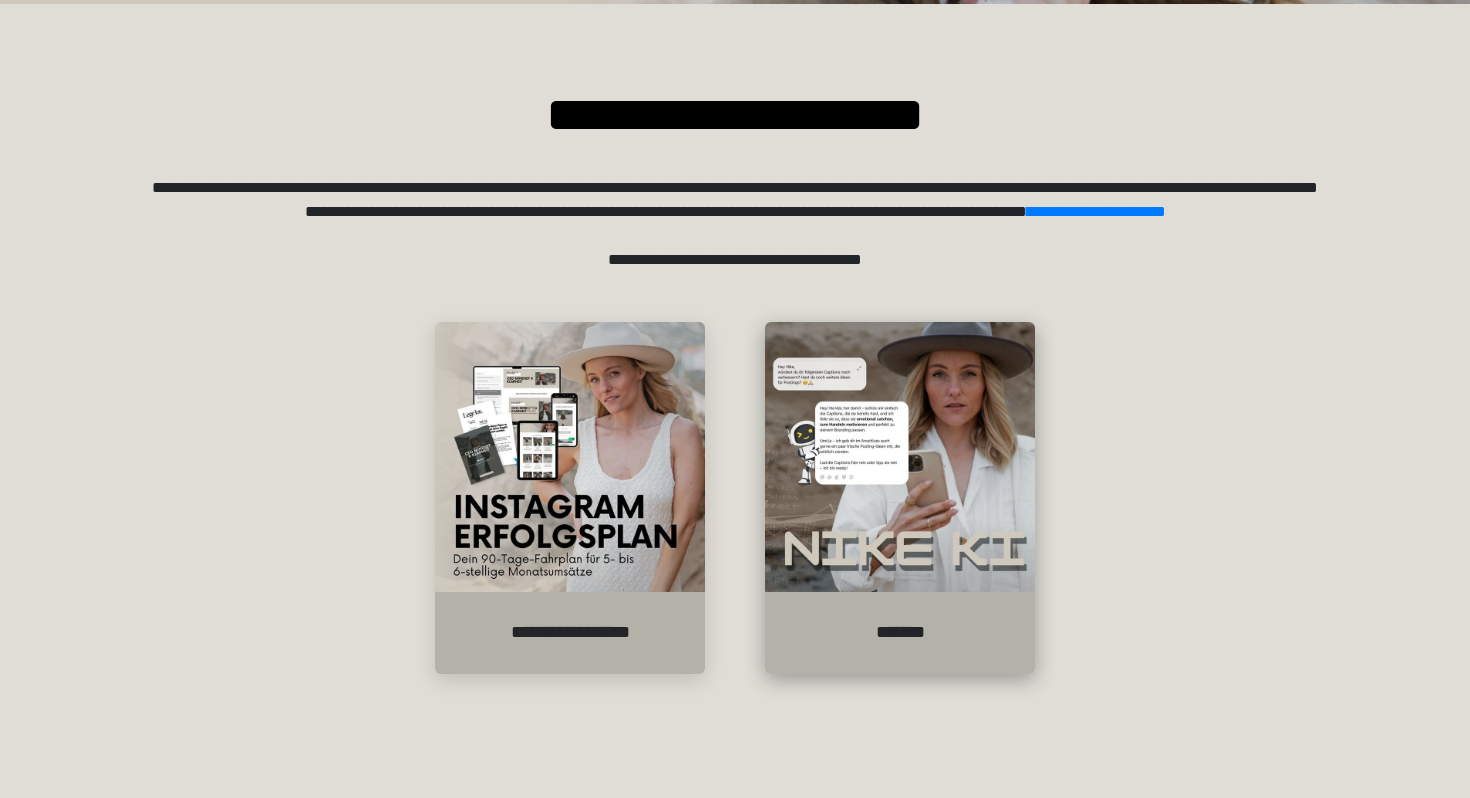 scroll, scrollTop: 275, scrollLeft: 0, axis: vertical 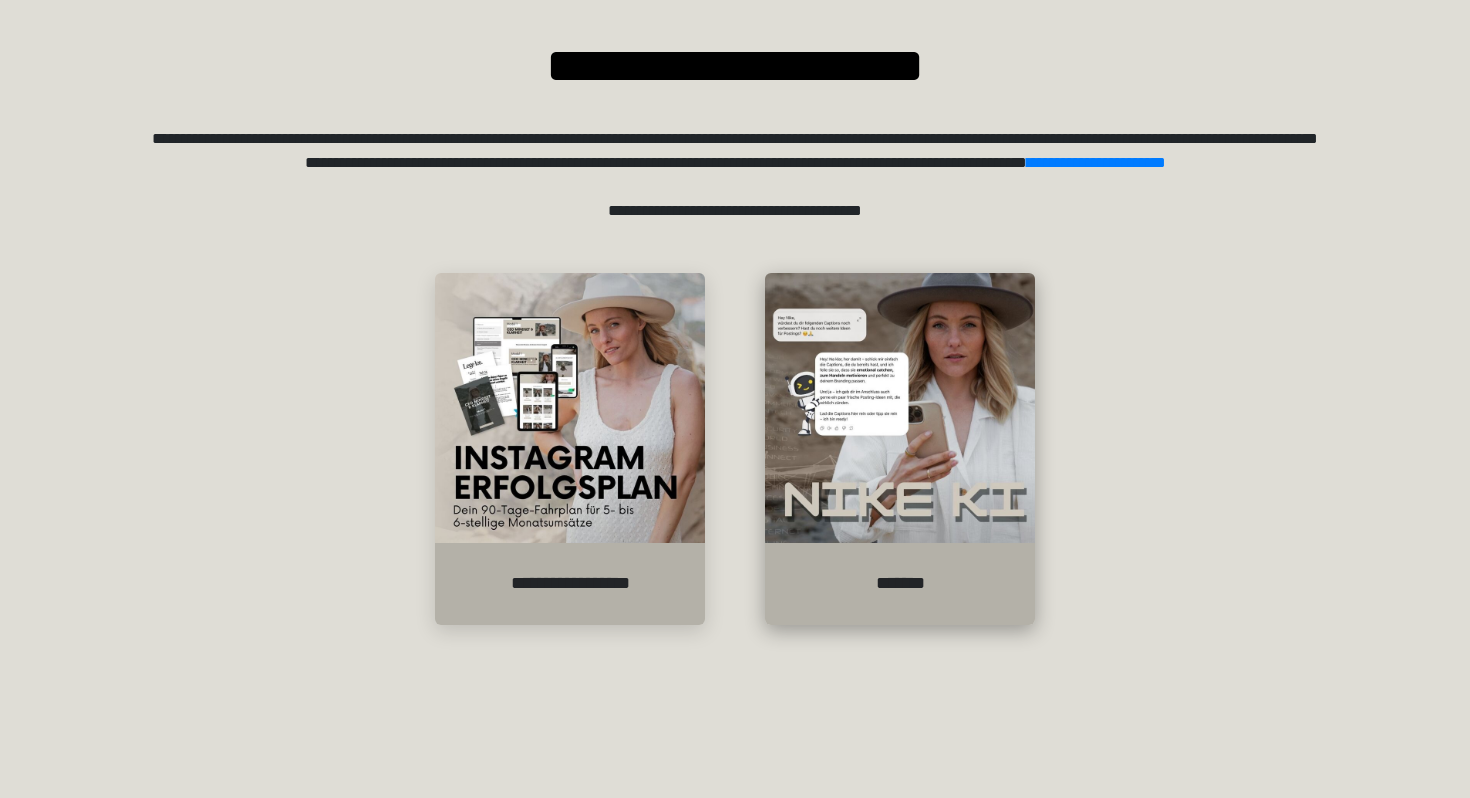 click at bounding box center [900, 408] 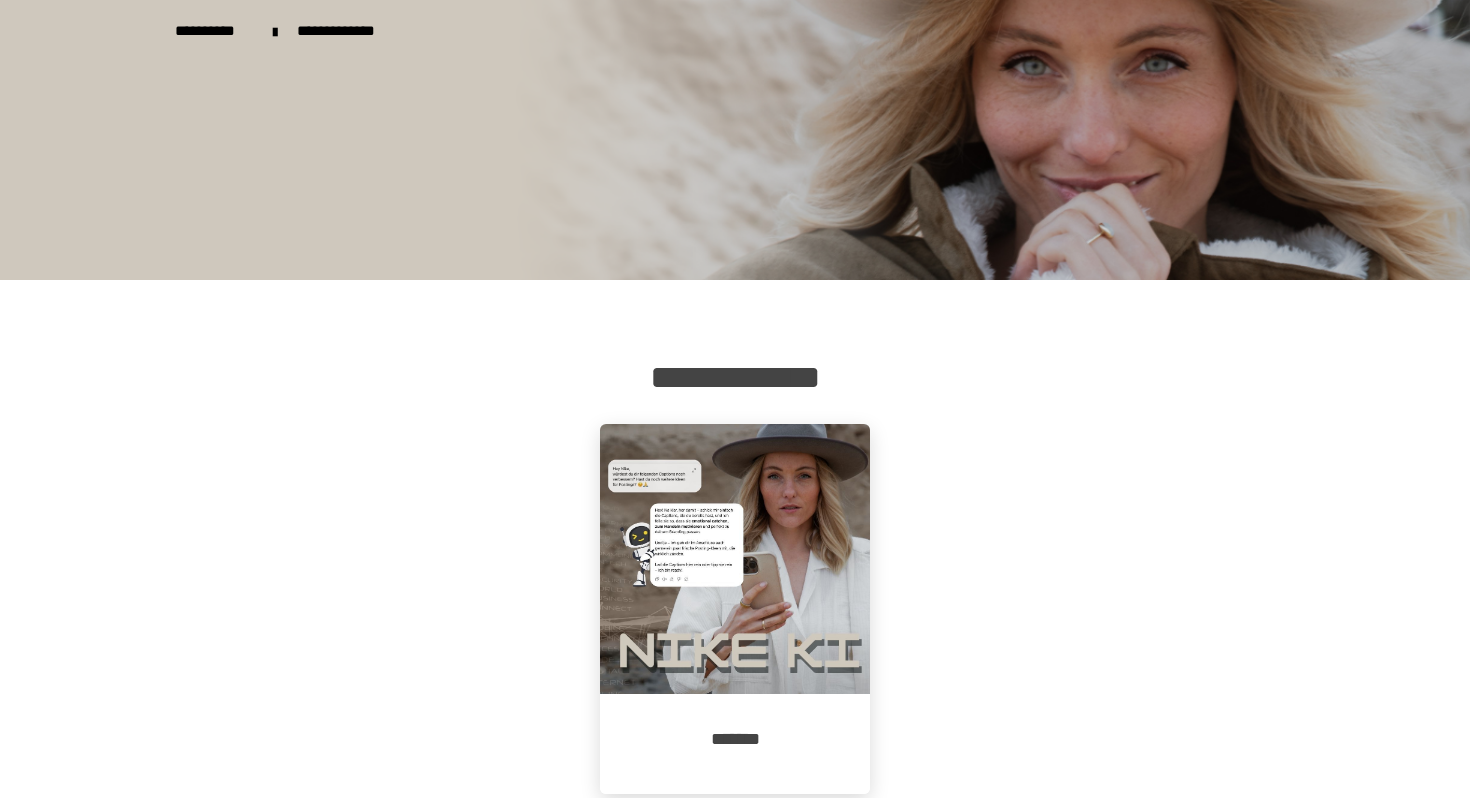 scroll, scrollTop: 56, scrollLeft: 0, axis: vertical 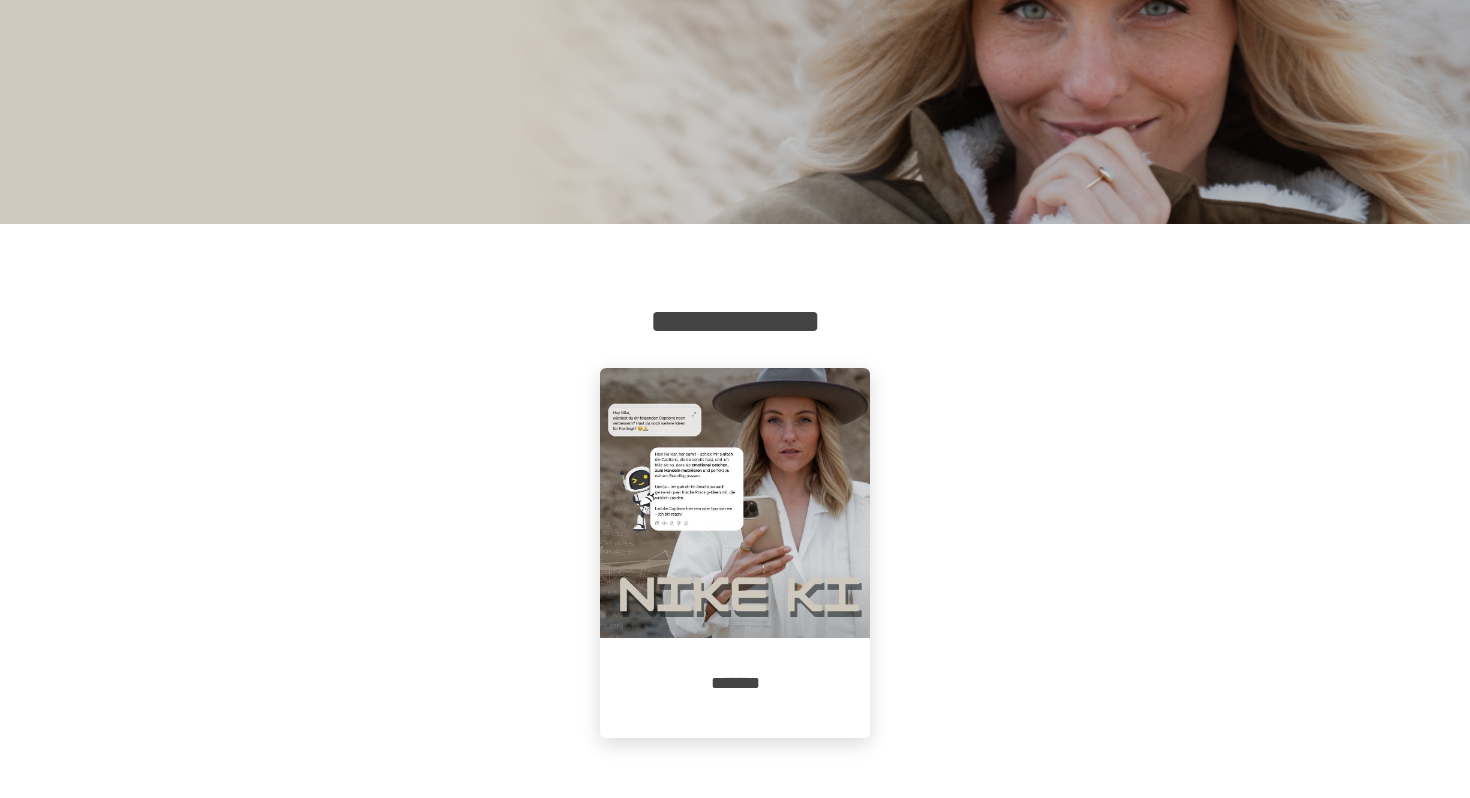 click on "*******" at bounding box center (735, 683) 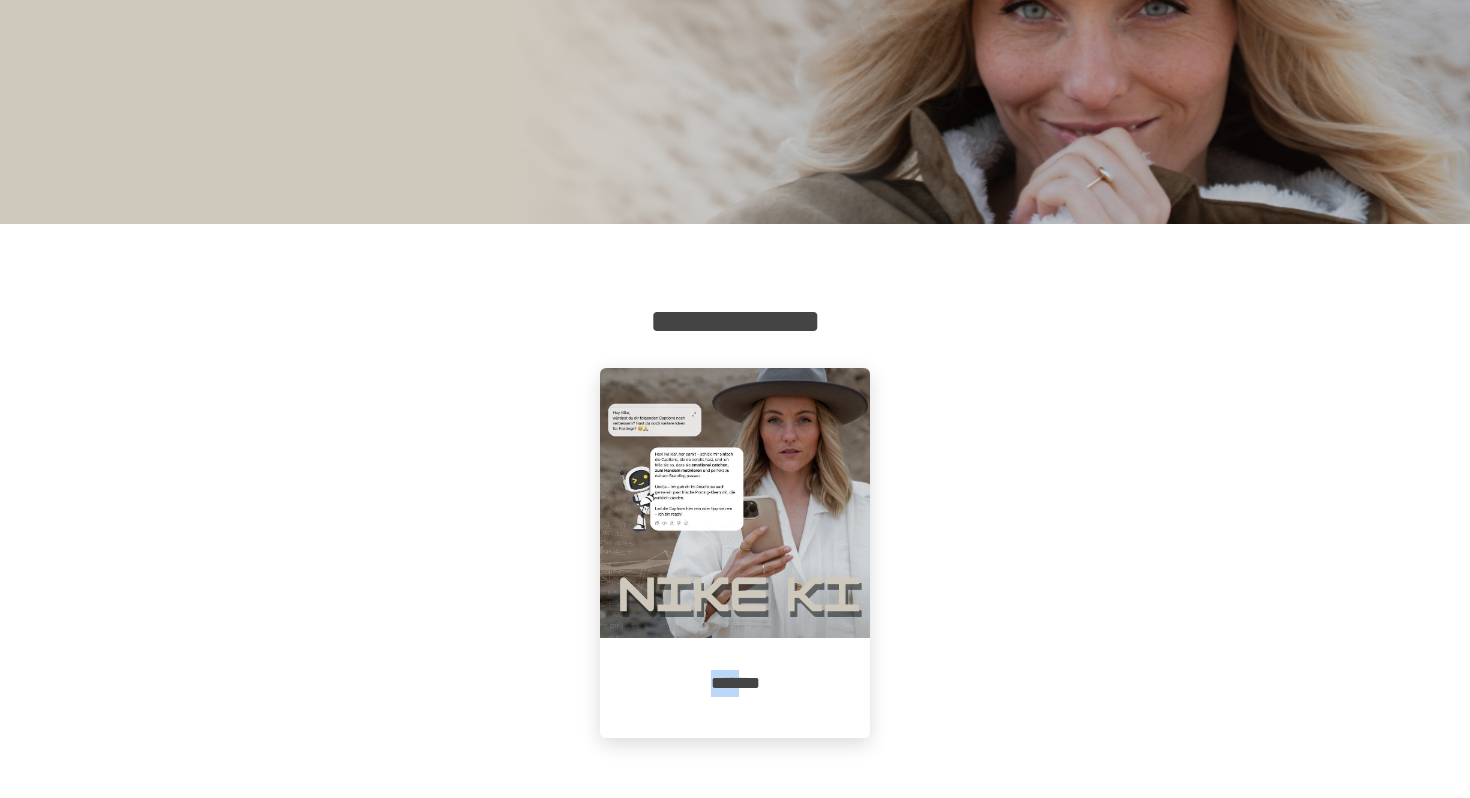 click on "*******" at bounding box center (735, 683) 